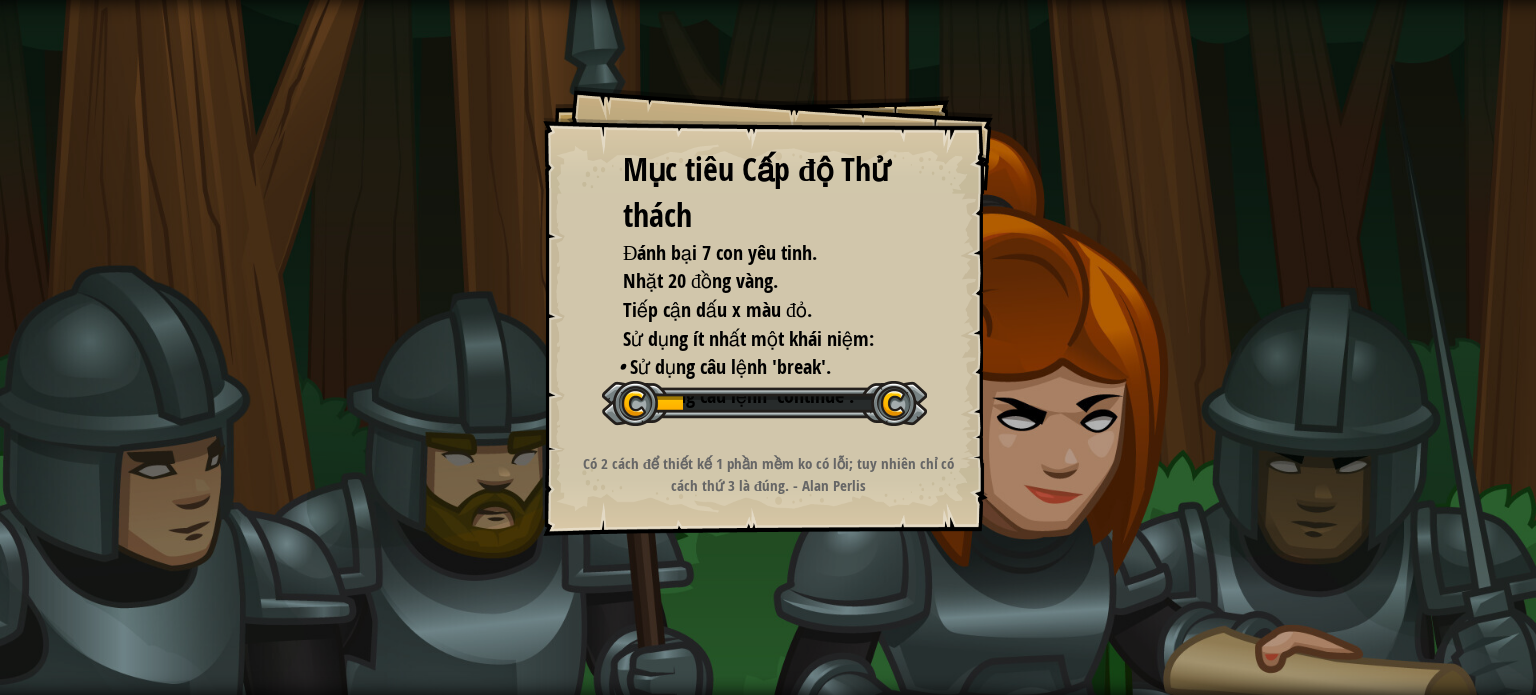 scroll, scrollTop: 0, scrollLeft: 0, axis: both 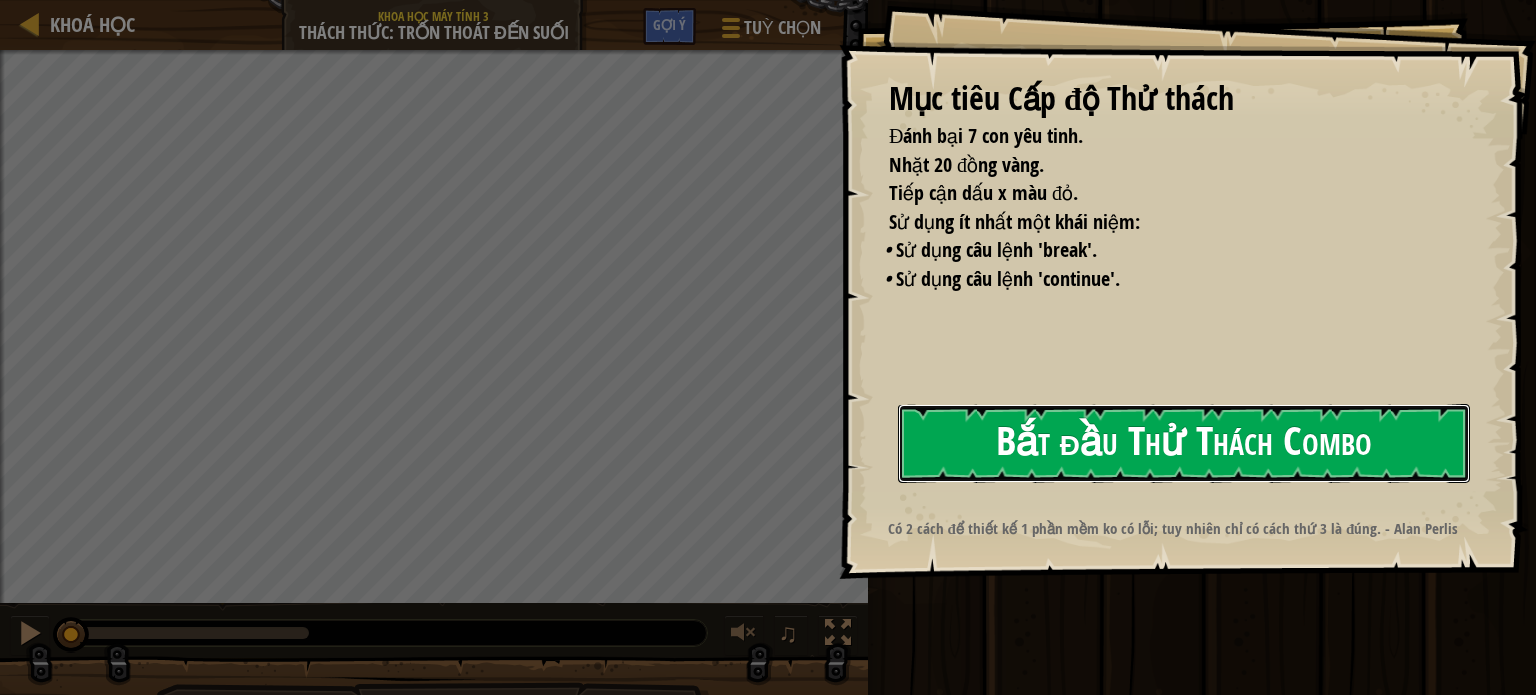 click on "Bắt đầu Thử Thách Combo" at bounding box center [1184, 443] 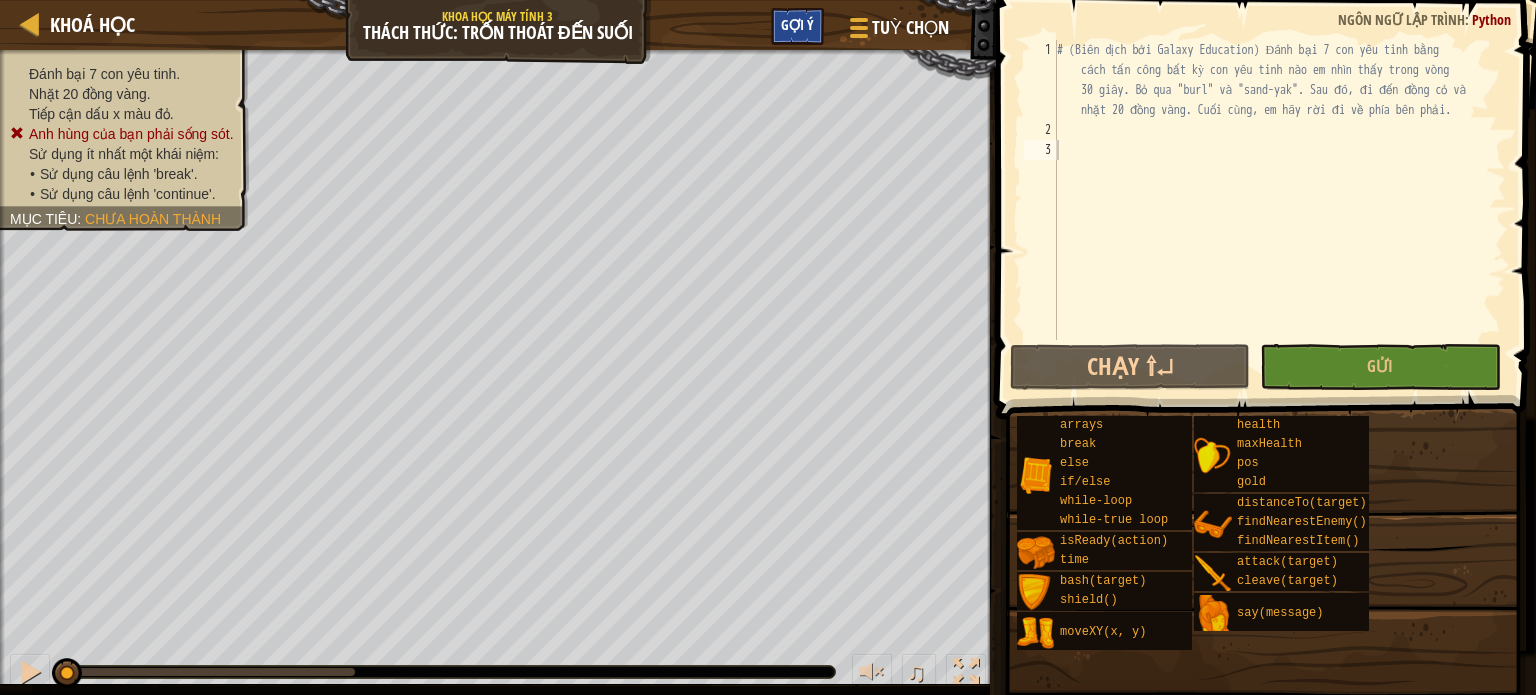 click on "Gợi ý" at bounding box center (797, 24) 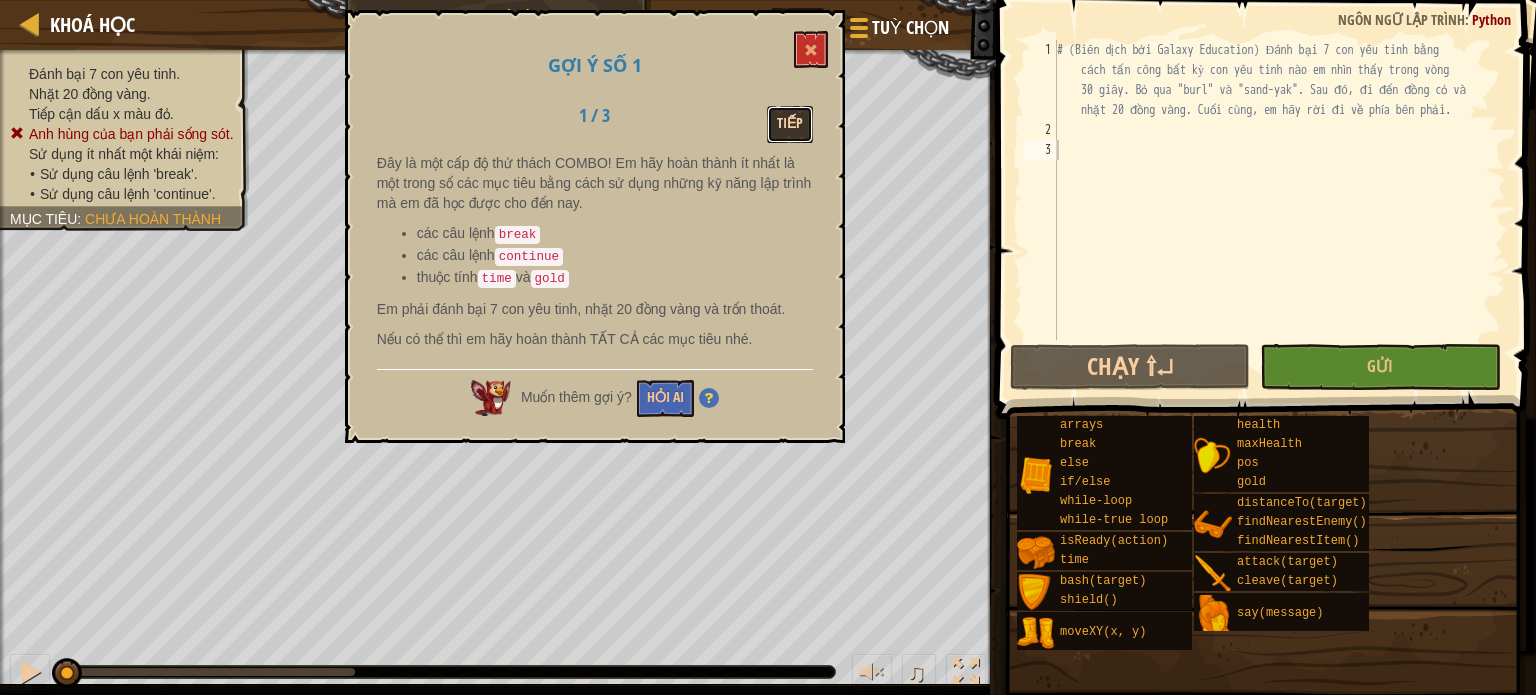 click on "Tiếp" at bounding box center (790, 124) 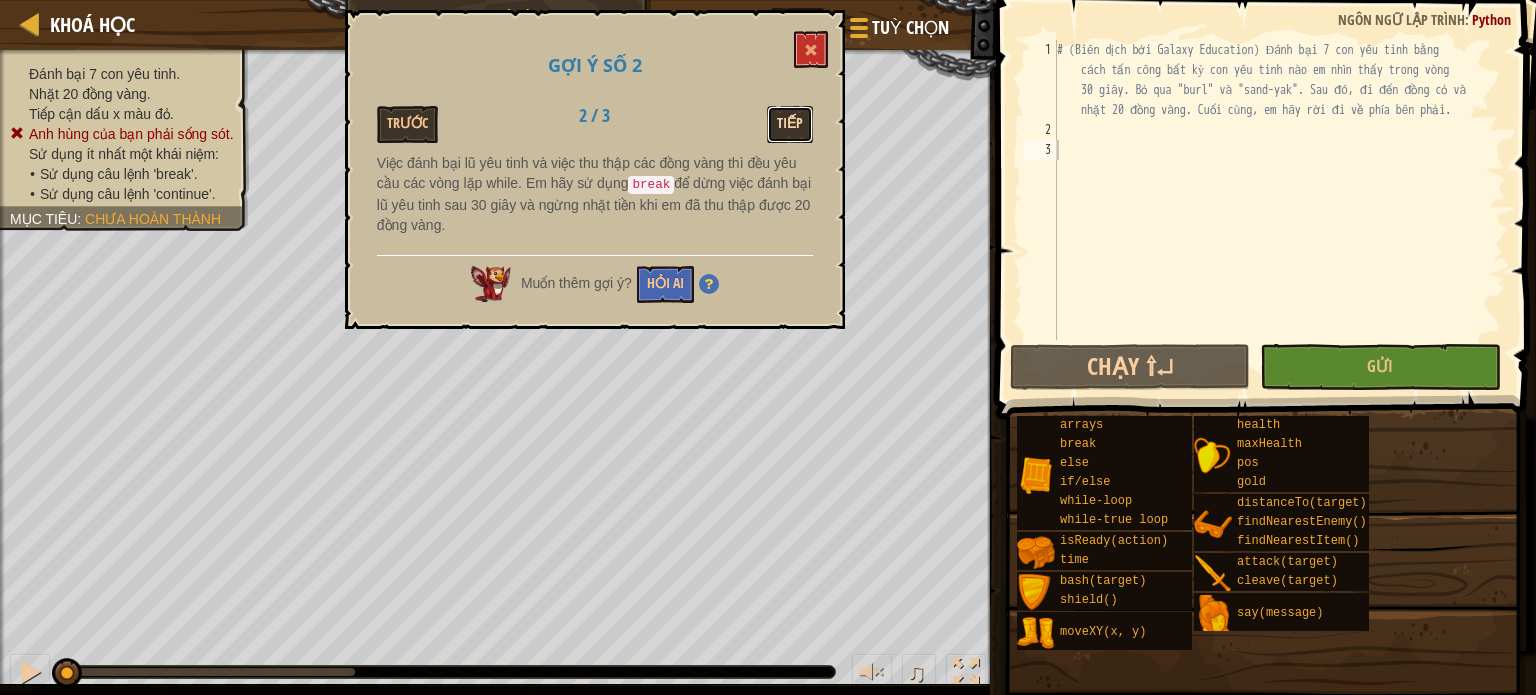click on "Tiếp" at bounding box center (790, 124) 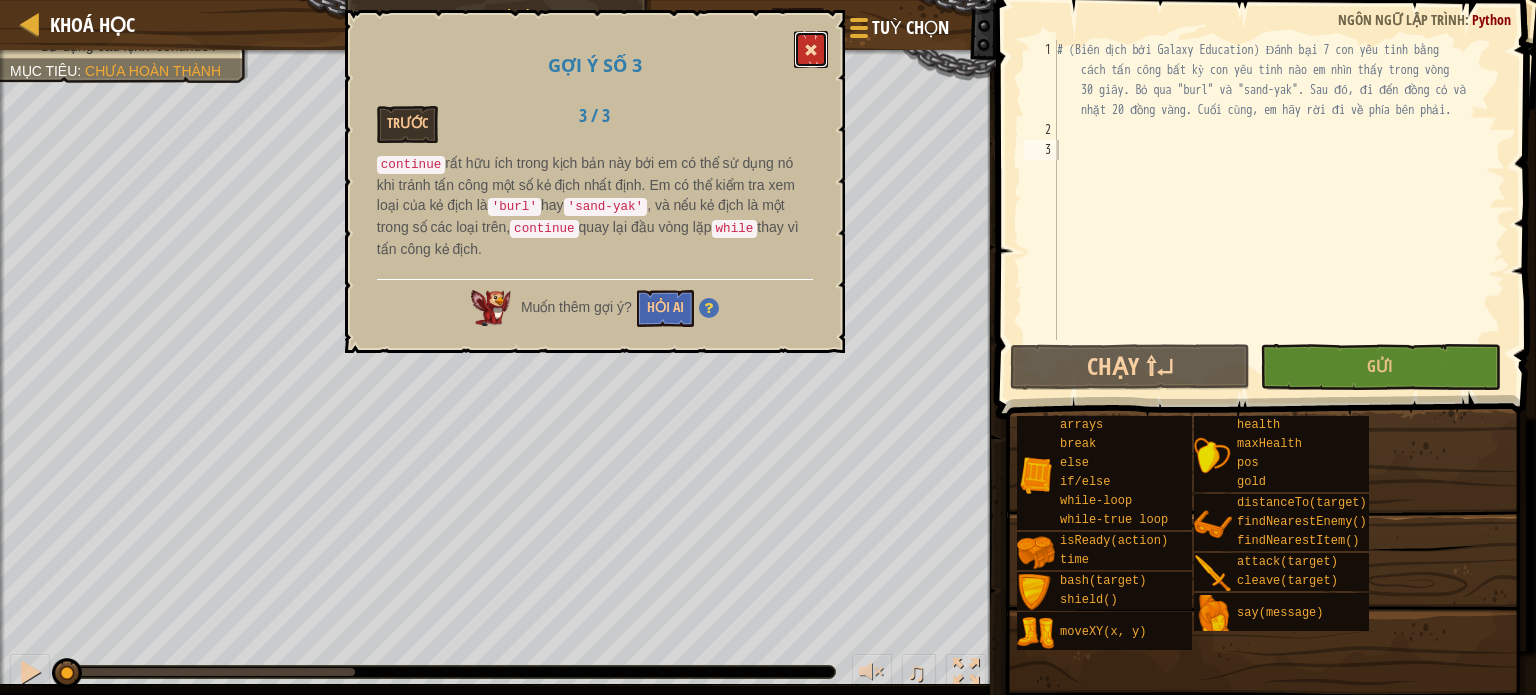click at bounding box center (811, 49) 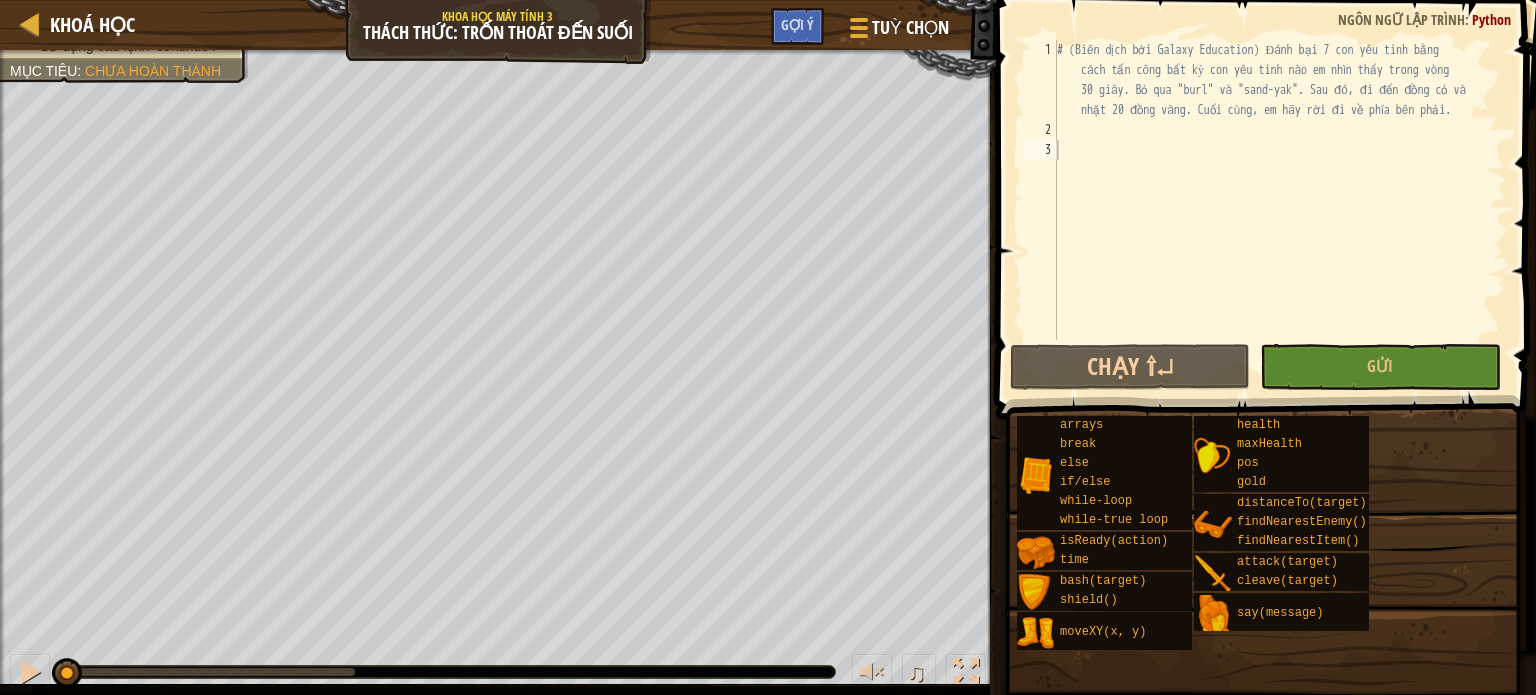 click on "Khoá học Khoa học Máy tính 3 Thách thức: Trốn thoát đến suối Tuỳ chọn Xong Gợi ý" at bounding box center [498, 25] 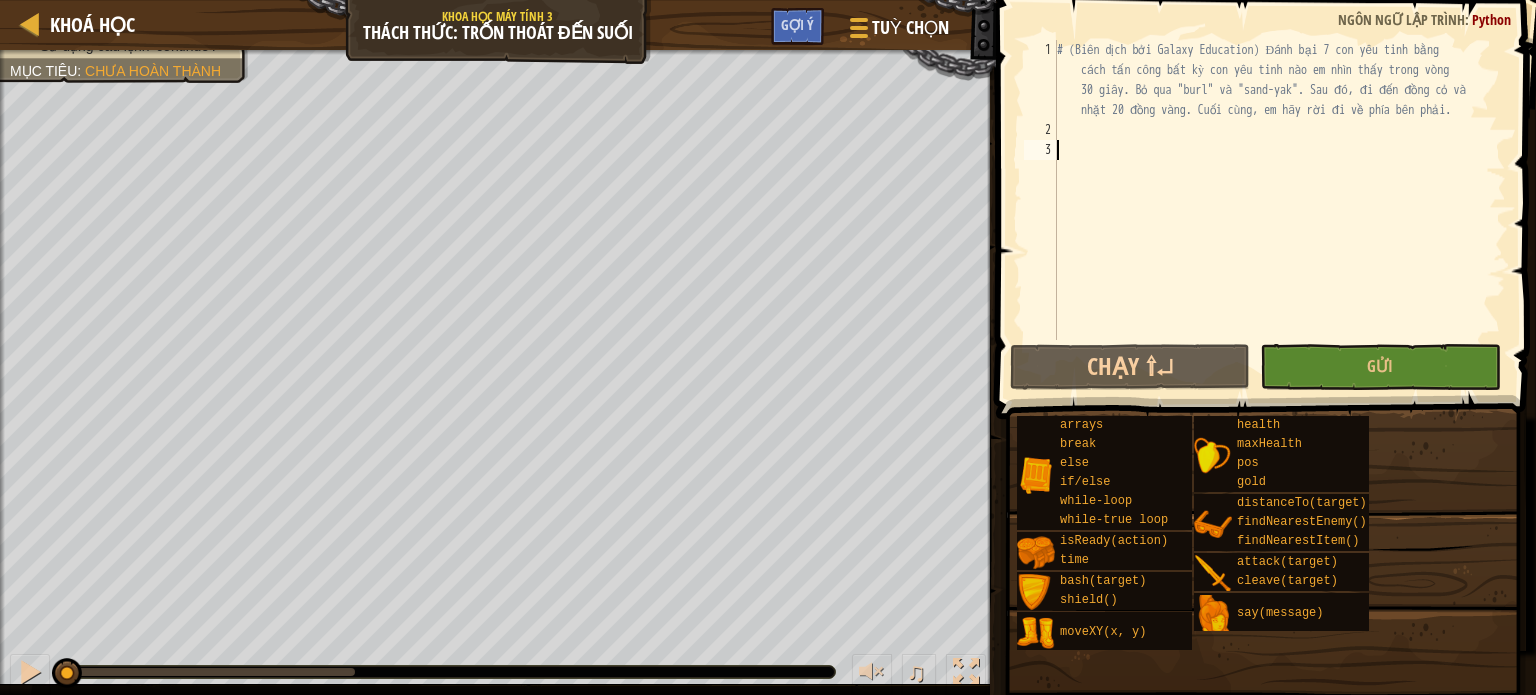 click on "# (Biên dịch bởi Galaxy Education) Đánh bại 7 con yêu tinh bằng       cách tấn công bất kỳ con yêu tinh nào em nhìn thấy trong vòng       30 giây. Bỏ qua "burl" và "sand-yak". Sau đó, đi đến đồng cỏ và       nhặt 20 đồng vàng. Cuối cùng, em hãy rời đi về phía bên phải." at bounding box center (1279, 240) 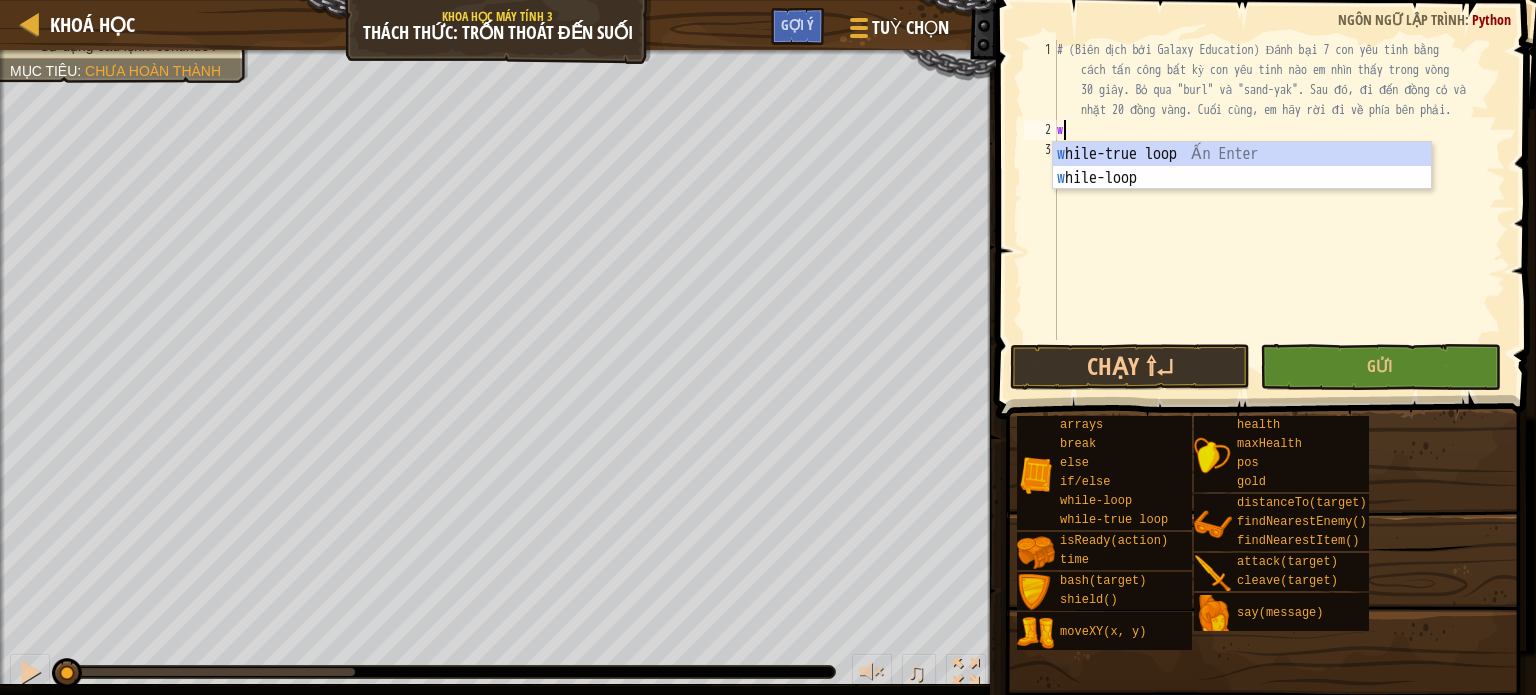 scroll, scrollTop: 9, scrollLeft: 0, axis: vertical 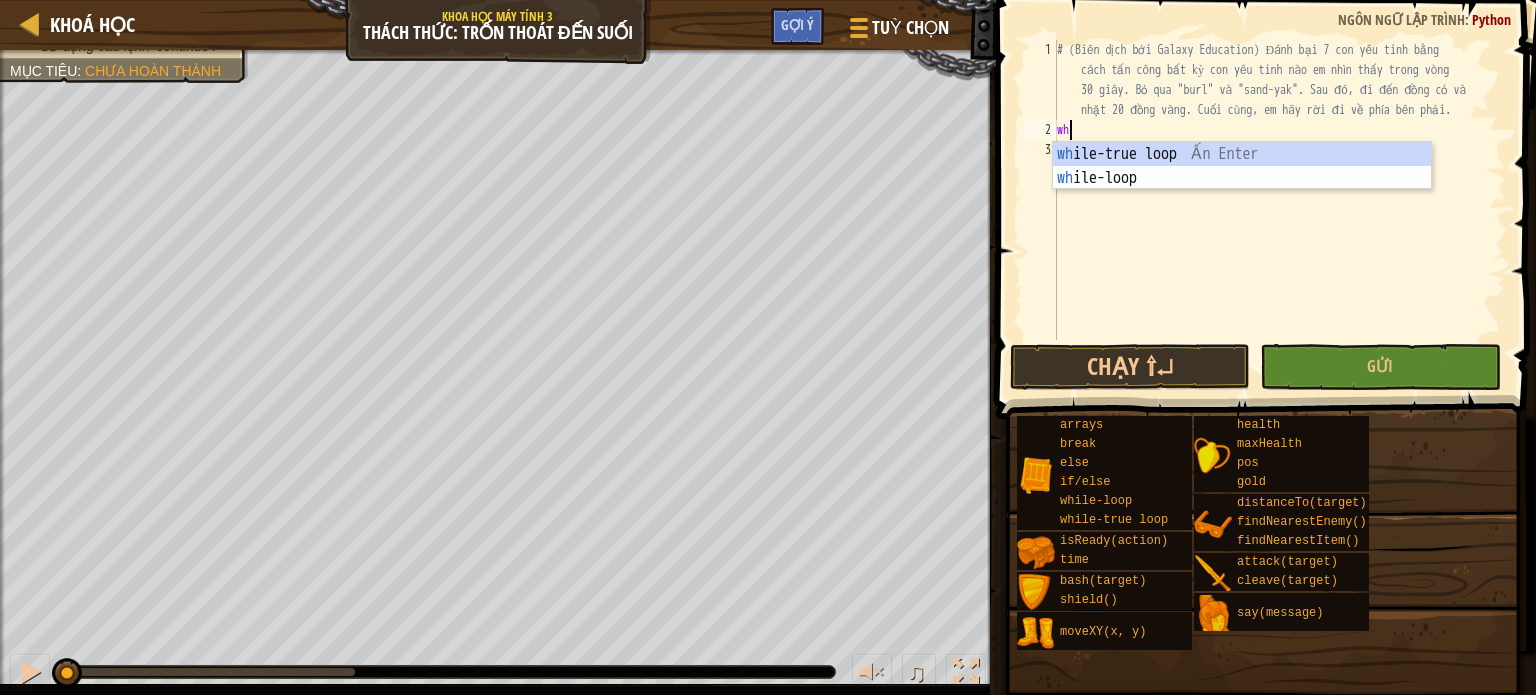 type on "whi" 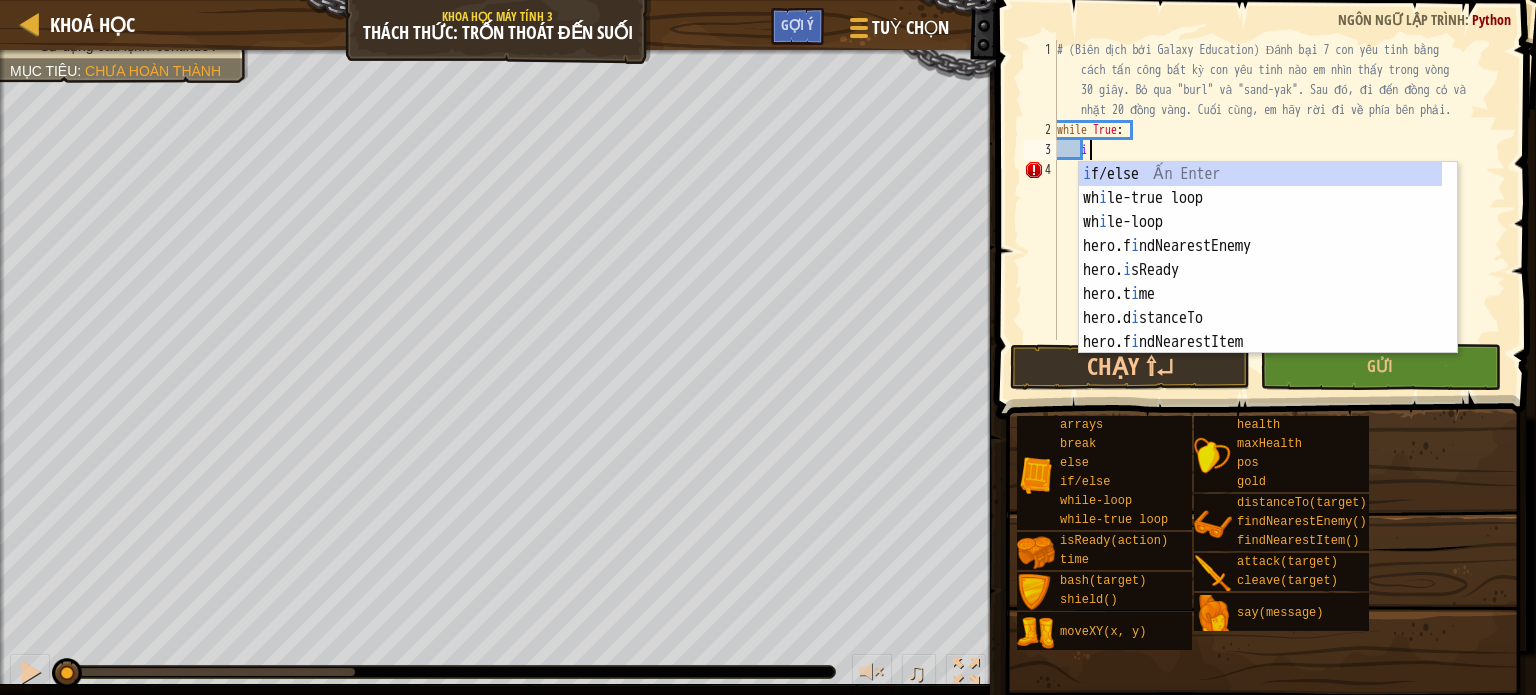 scroll, scrollTop: 9, scrollLeft: 1, axis: both 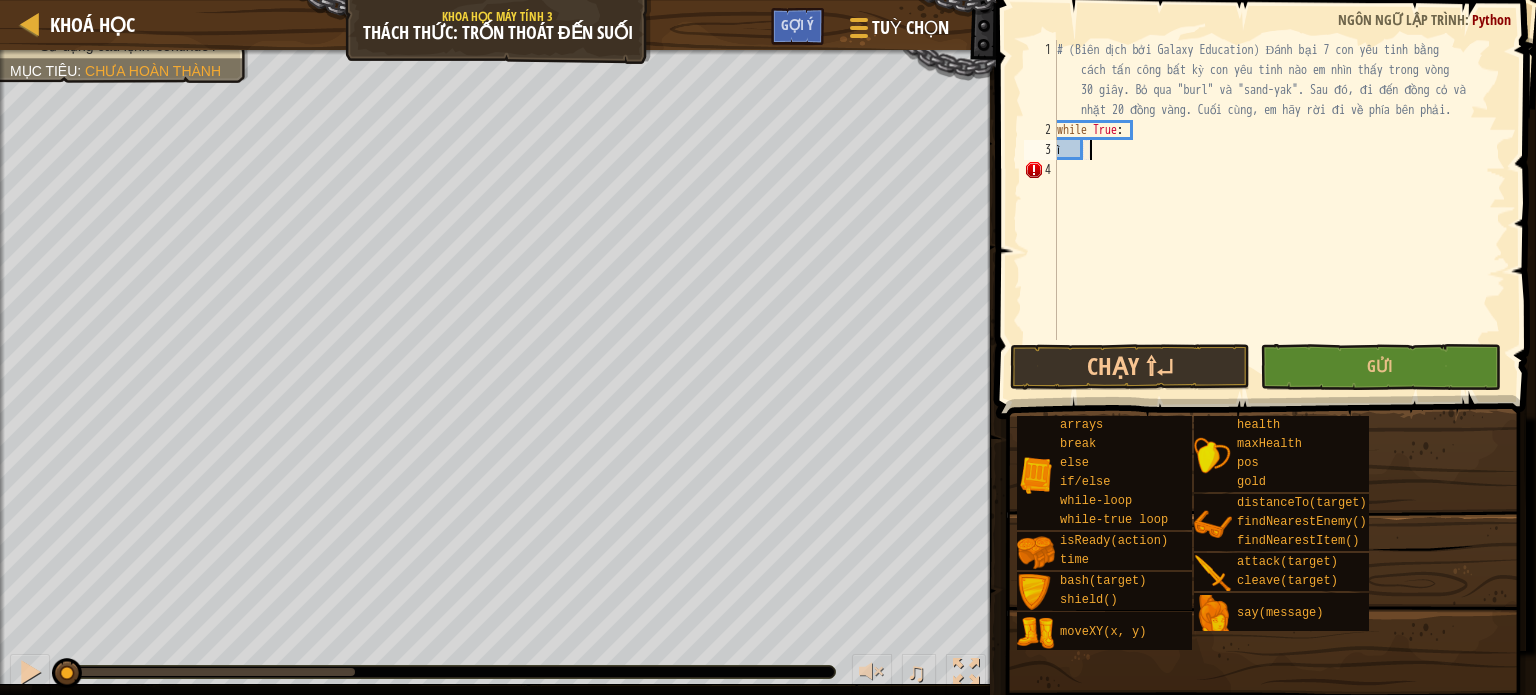 type on "ì" 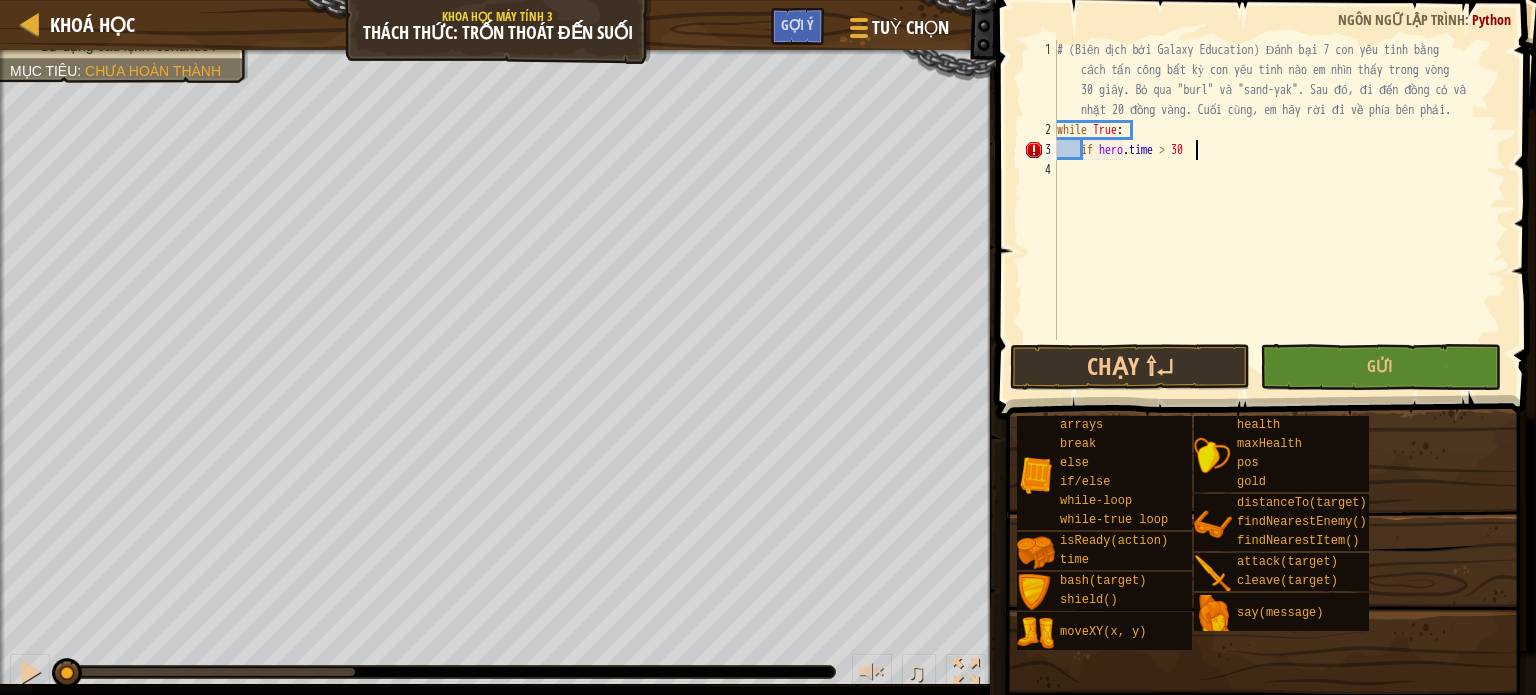scroll, scrollTop: 9, scrollLeft: 10, axis: both 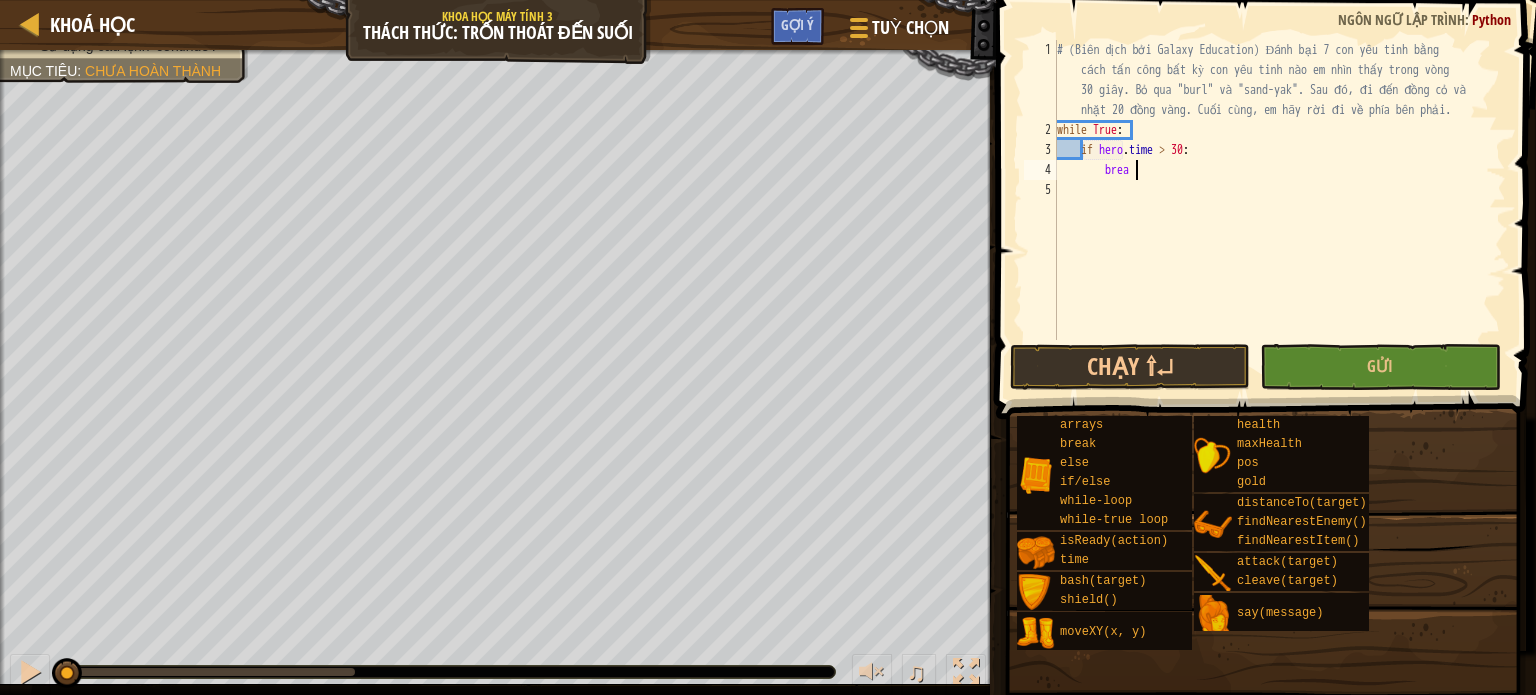 type on "break" 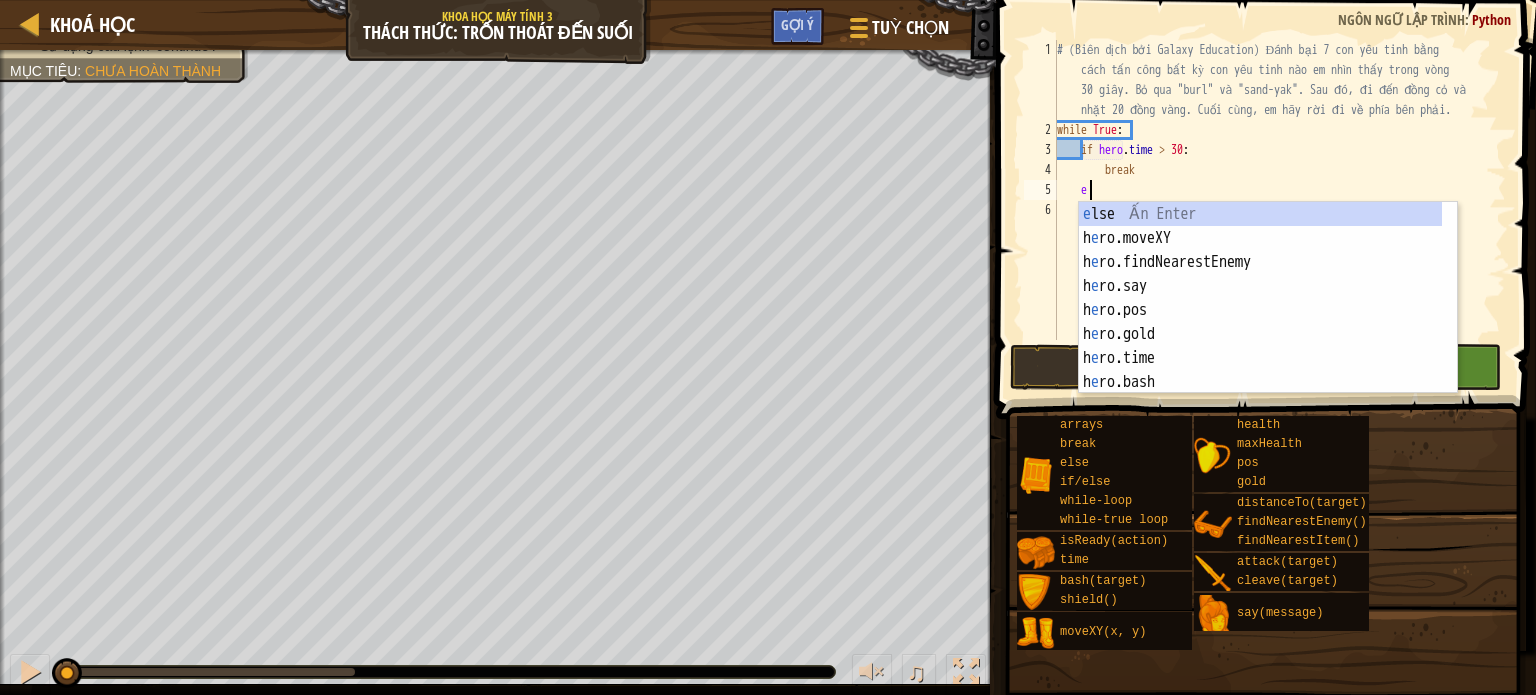 scroll, scrollTop: 9, scrollLeft: 1, axis: both 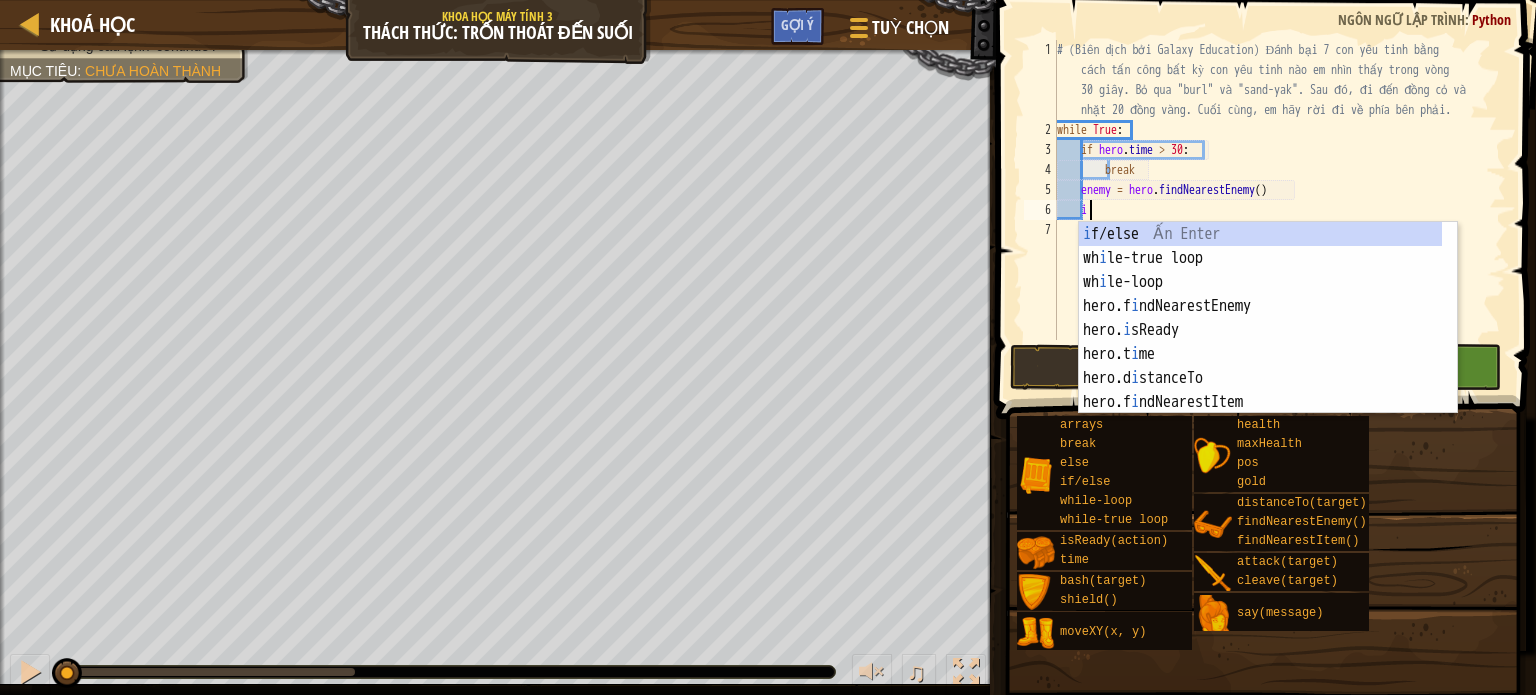 type on "i" 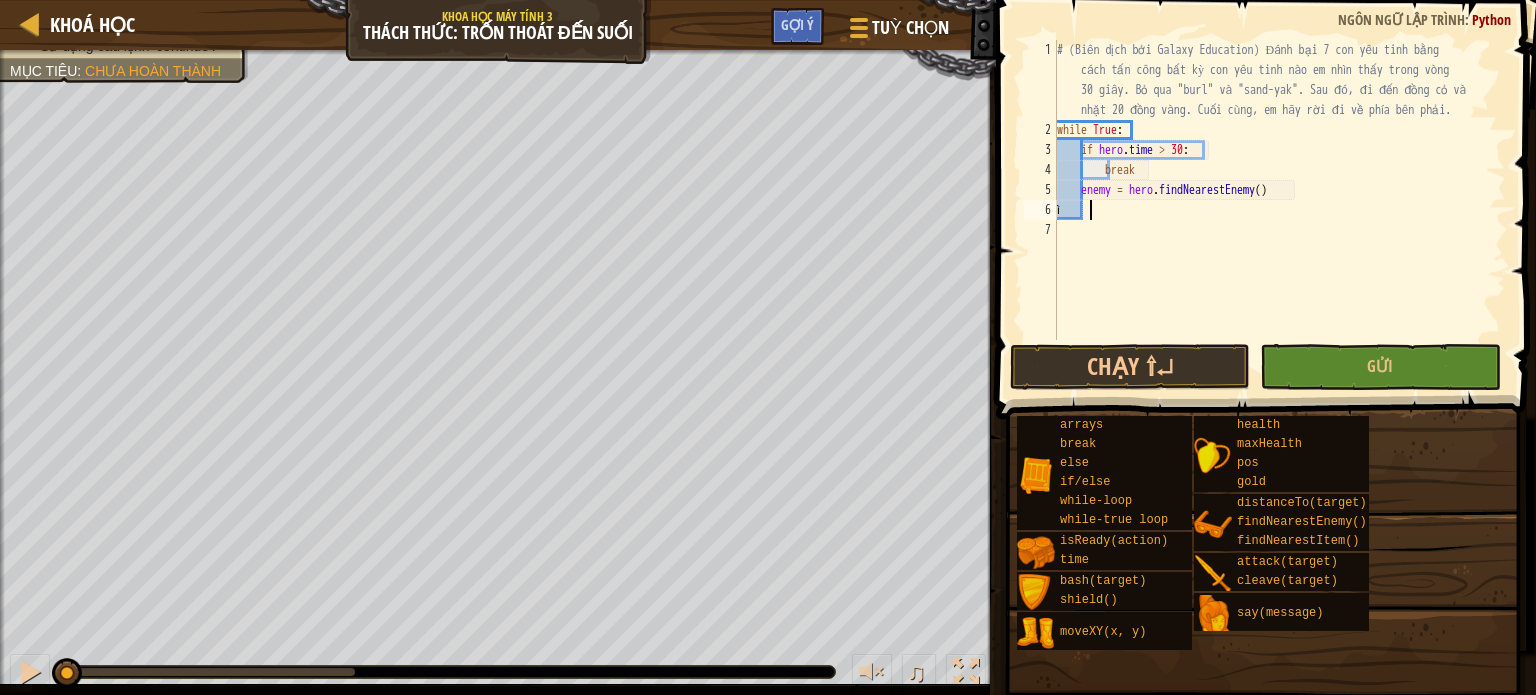 scroll, scrollTop: 9, scrollLeft: 1, axis: both 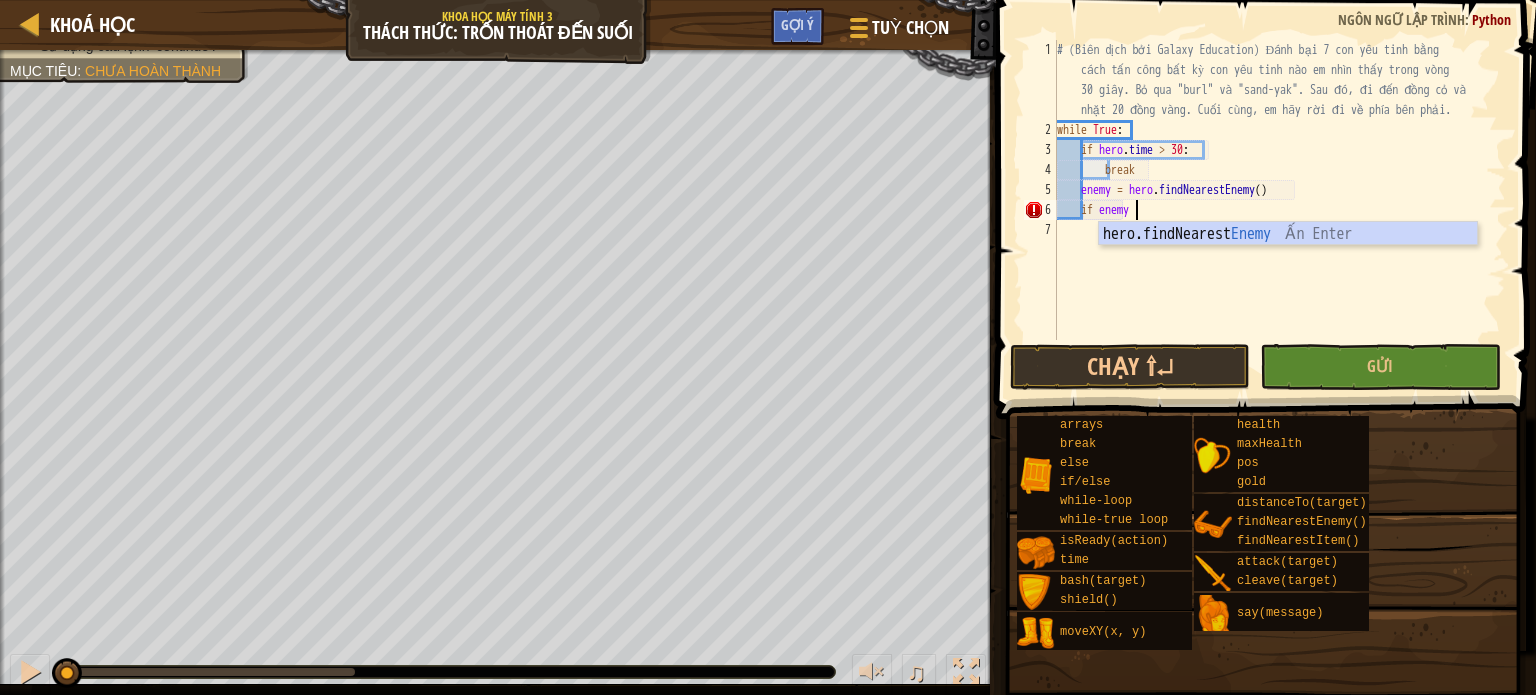 type on "if enemy:" 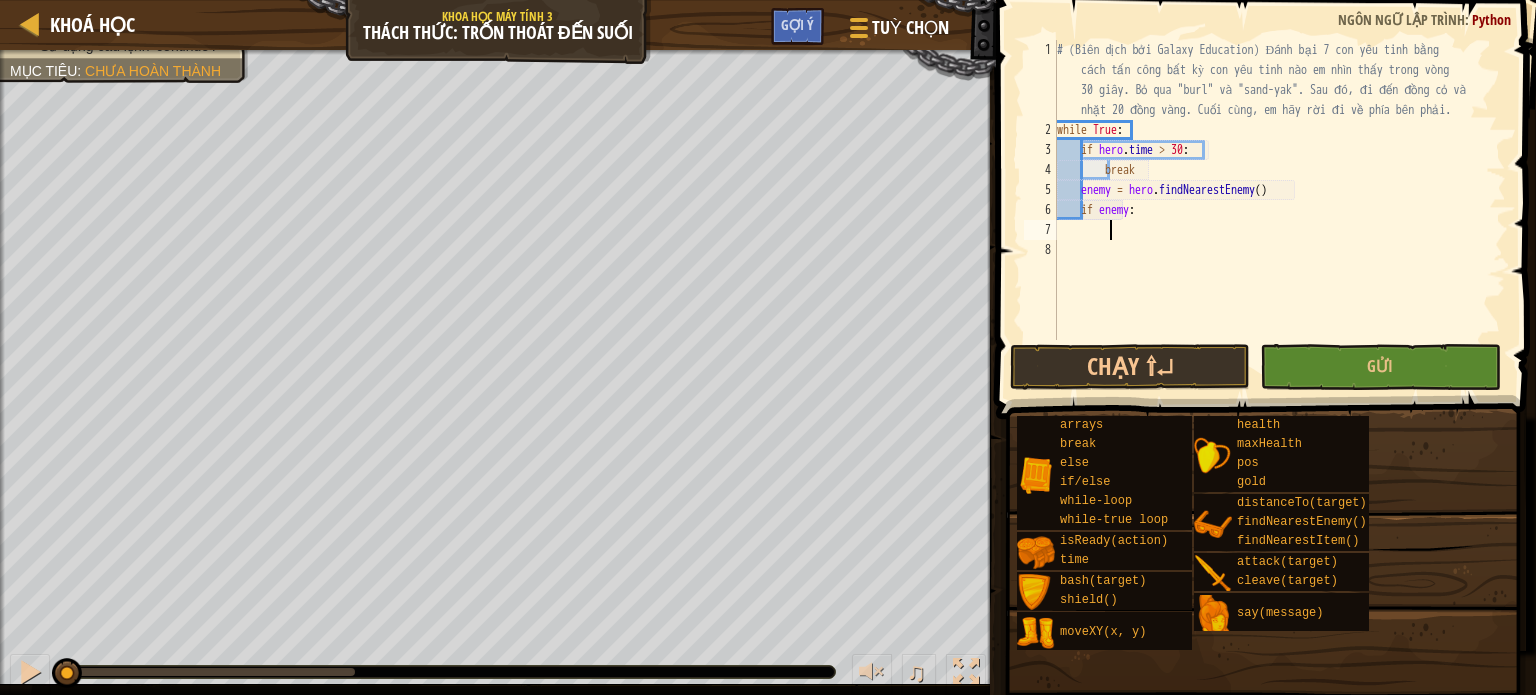 scroll, scrollTop: 9, scrollLeft: 3, axis: both 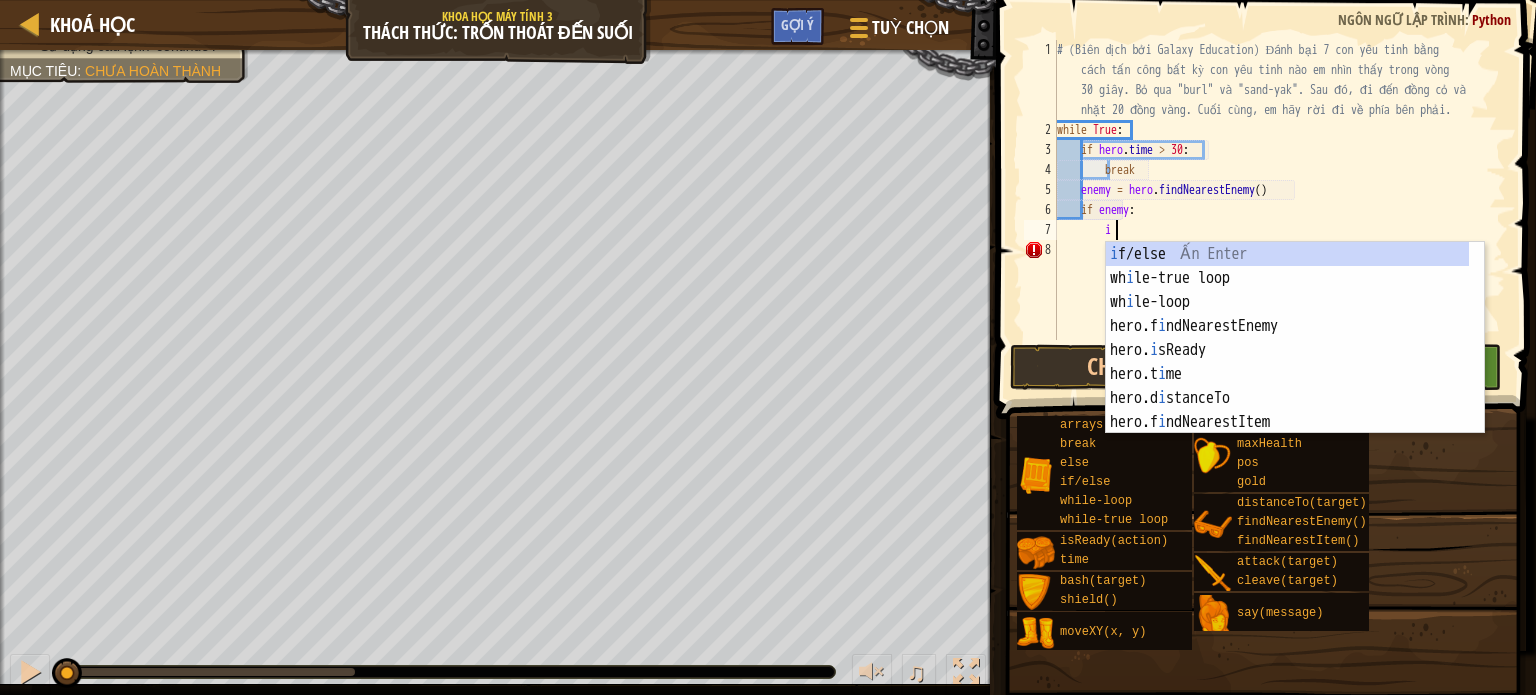 type on "i" 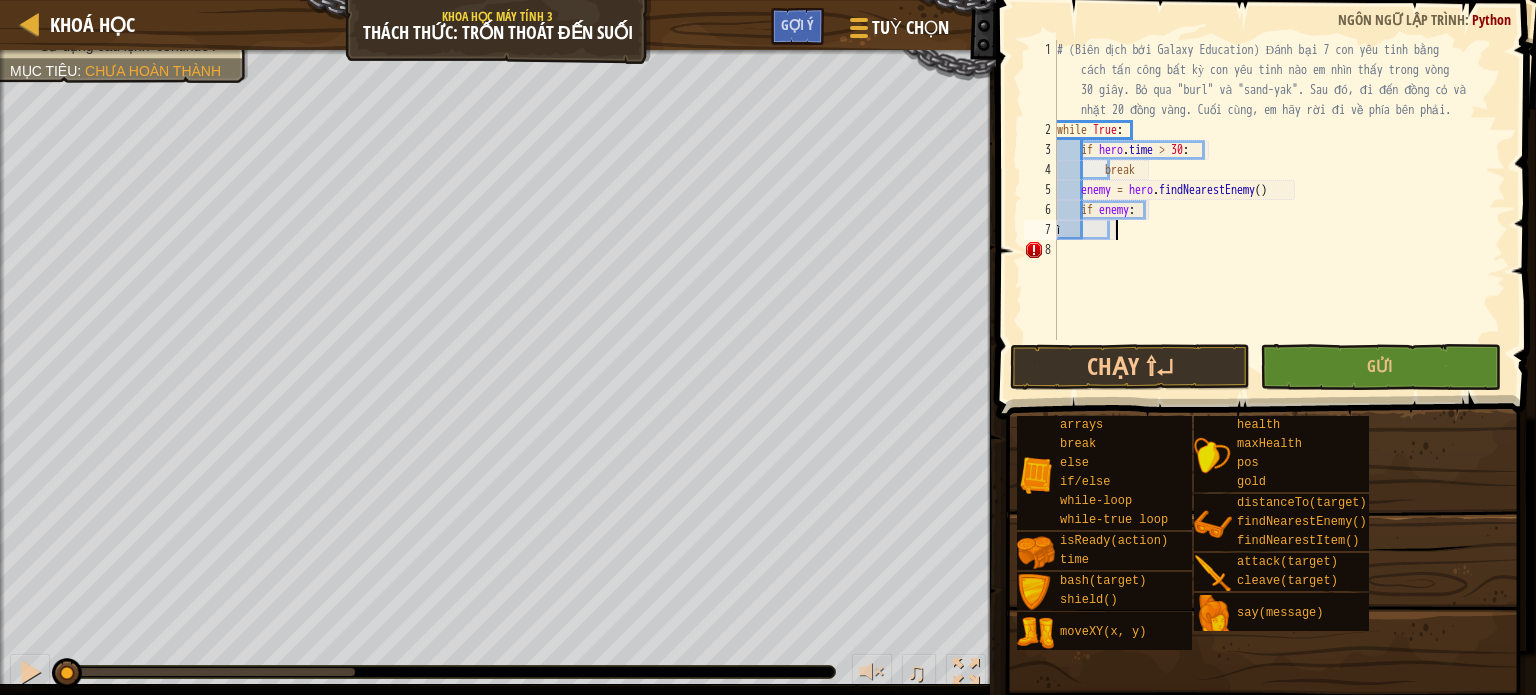 type on "ì" 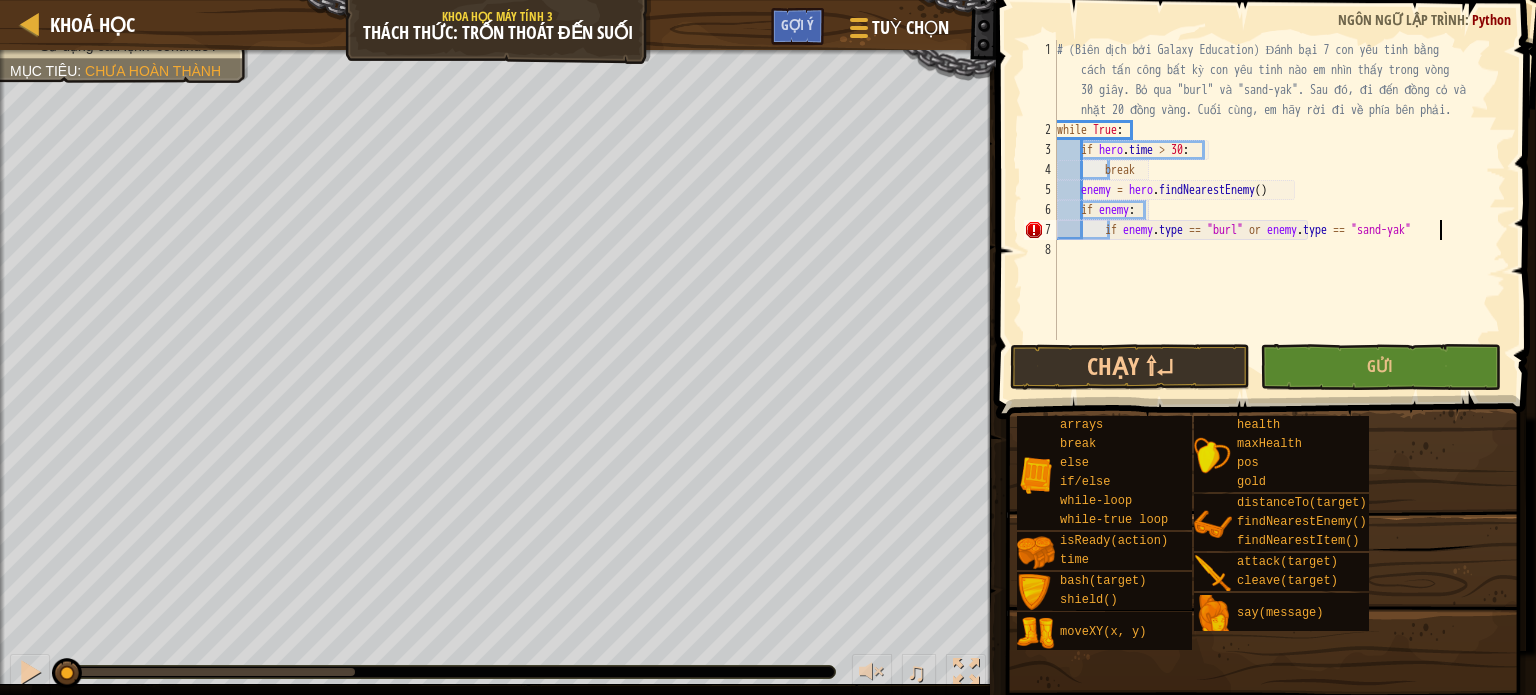 scroll, scrollTop: 9, scrollLeft: 31, axis: both 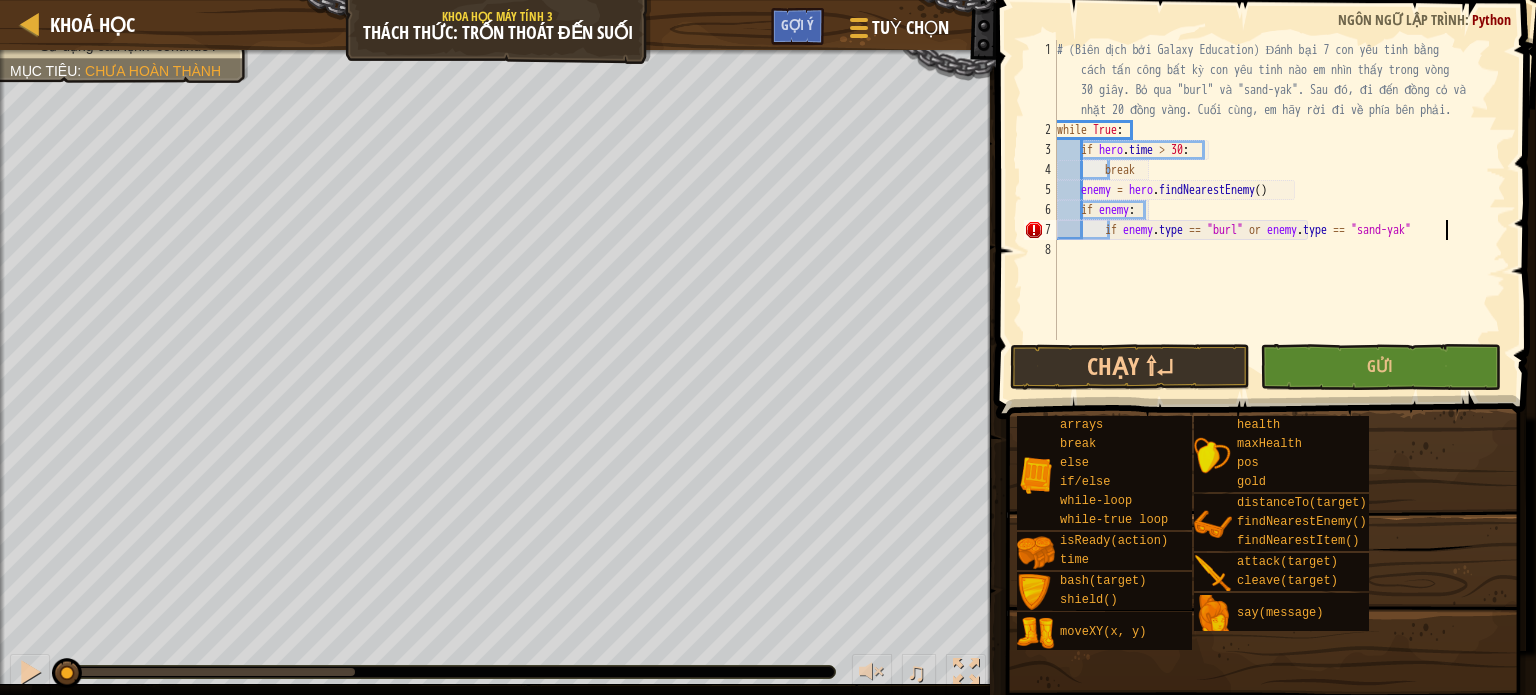 type on "if enemy.type == "burl" or enemy.type == "sand-yak":" 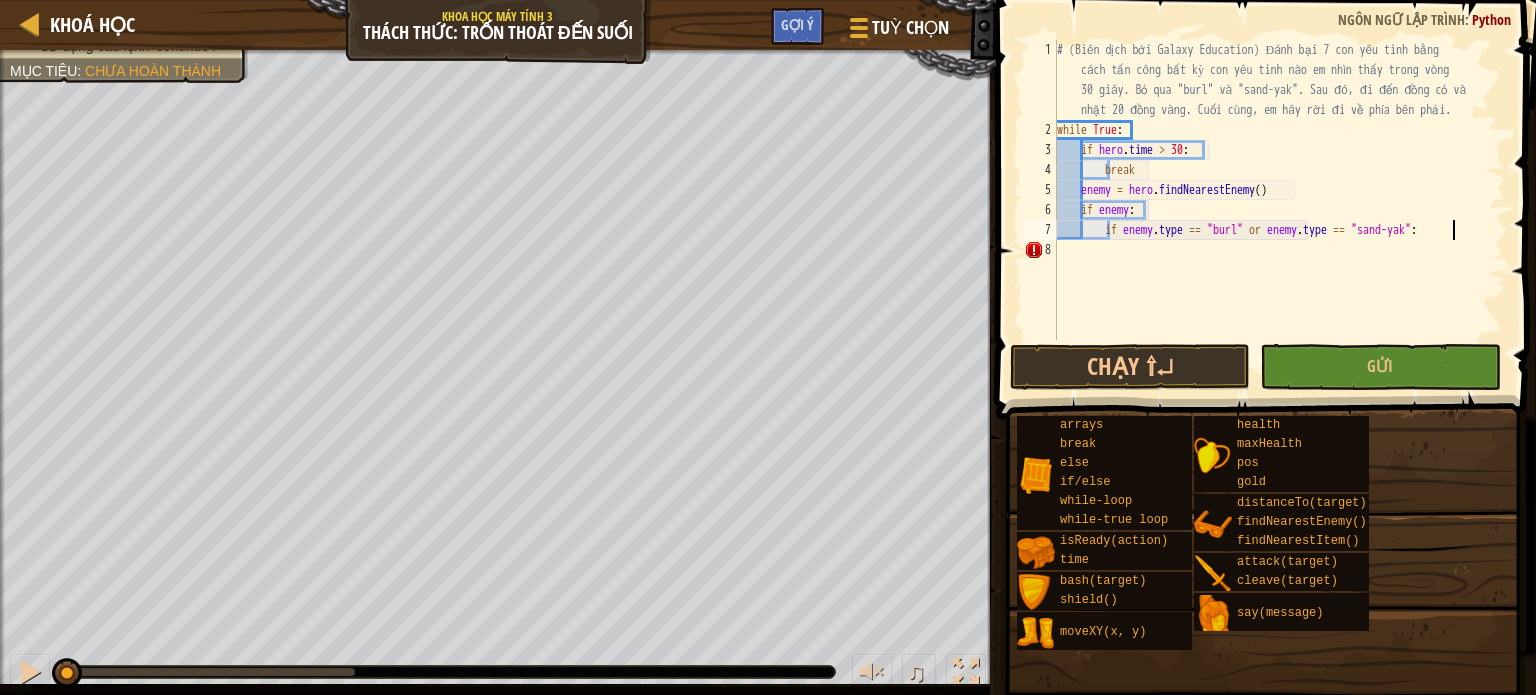 scroll, scrollTop: 9, scrollLeft: 5, axis: both 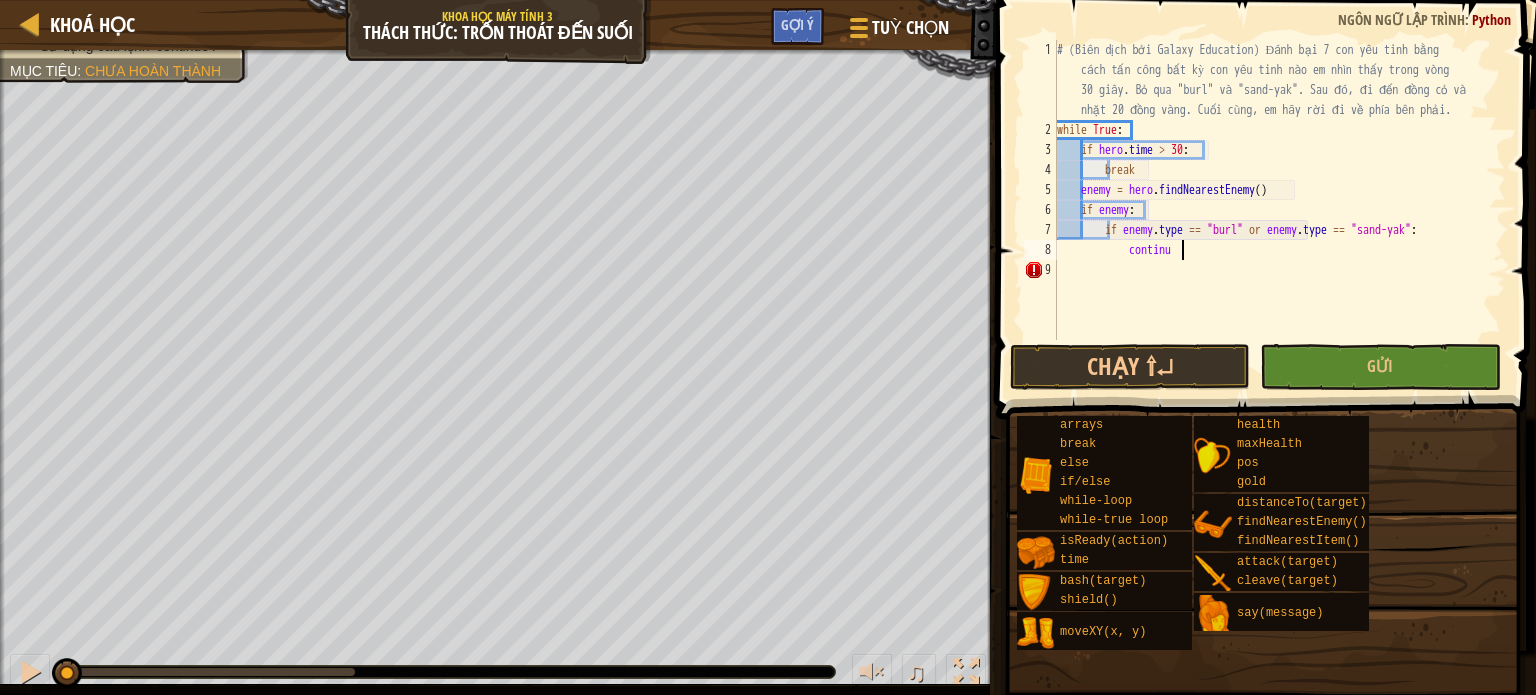 type on "continue" 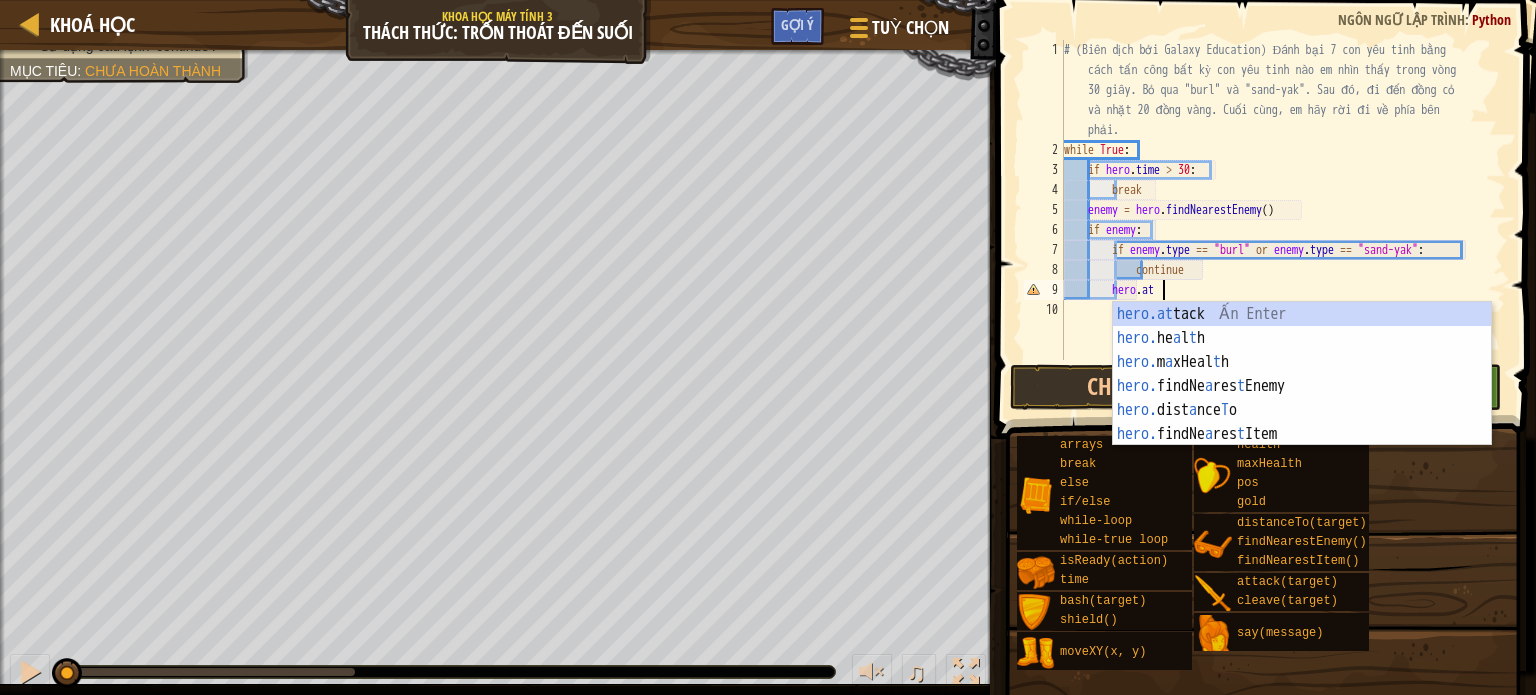 scroll, scrollTop: 9, scrollLeft: 7, axis: both 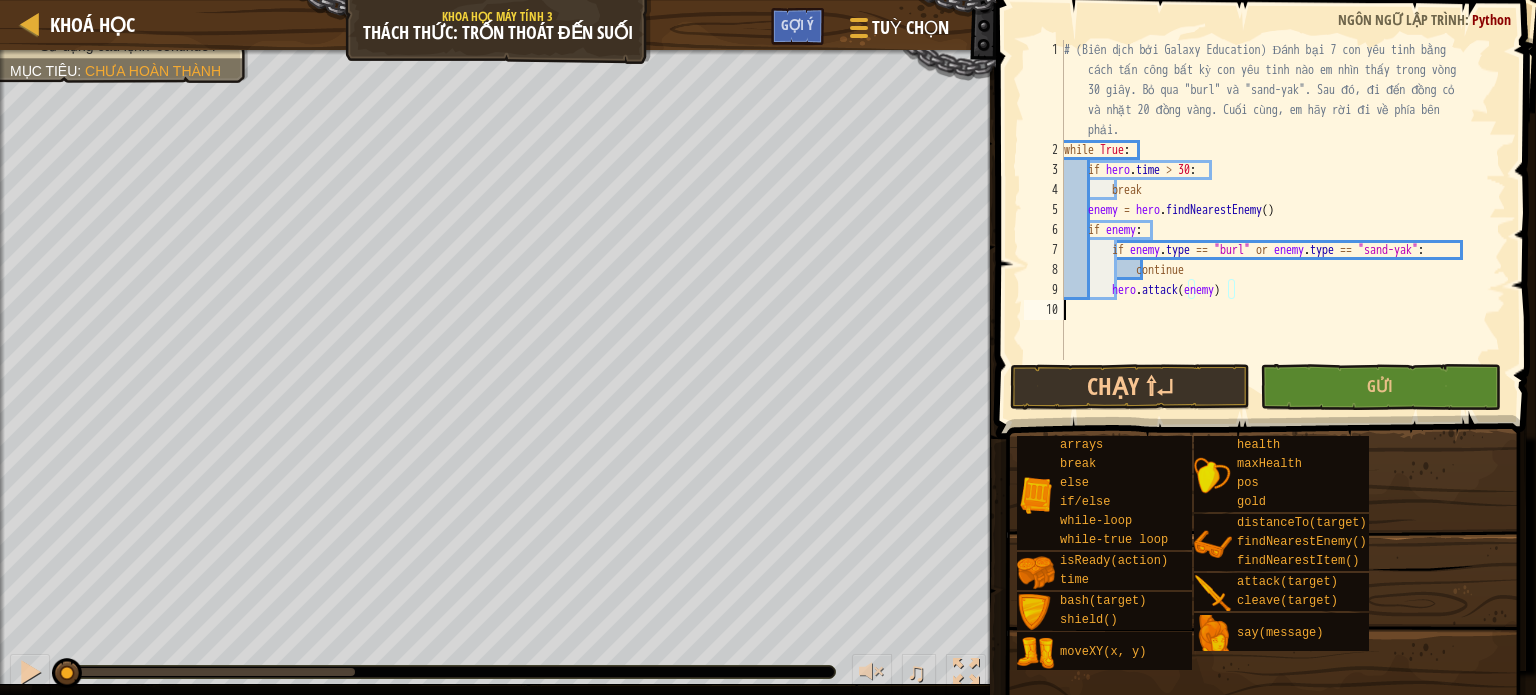 click on "# (Biên dịch bởi Galaxy Education) Đánh bại 7 con yêu tinh bằng       cách tấn công bất kỳ con yêu tinh nào em nhìn thấy trong vòng       30 giây. Bỏ qua "burl" và "sand-yak". Sau đó, đi đến đồng cỏ       và nhặt 20 đồng vàng. Cuối cùng, em hãy rời đi về phía bên       phải.  while   True :      if   hero . time   >   30 :          break      enemy   =   hero . findNearestEnemy ( )      if   enemy :          if   enemy . type   ==   "burl"   or   enemy . type   ==   "sand-yak" :              continue          hero . attack ( enemy )" at bounding box center [1283, 260] 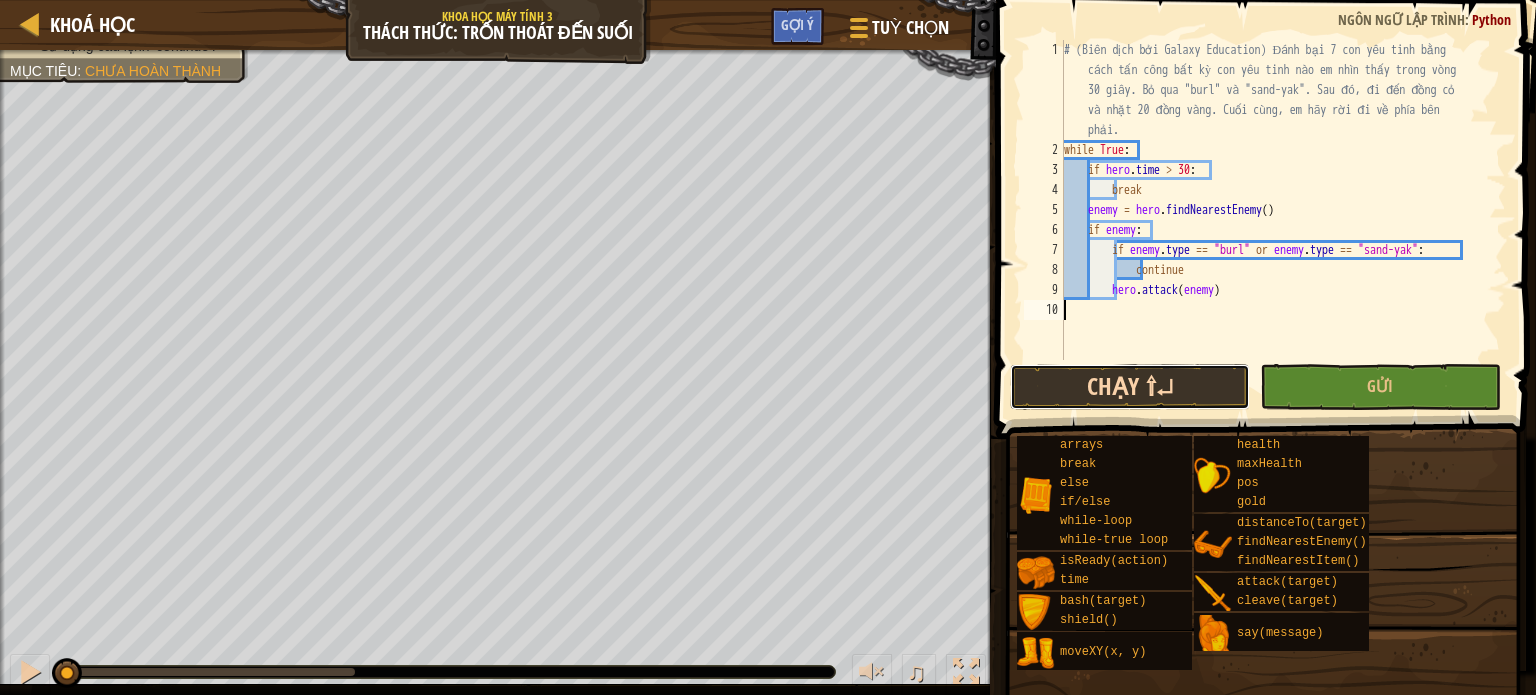 click on "Chạy ⇧↵" at bounding box center (1130, 387) 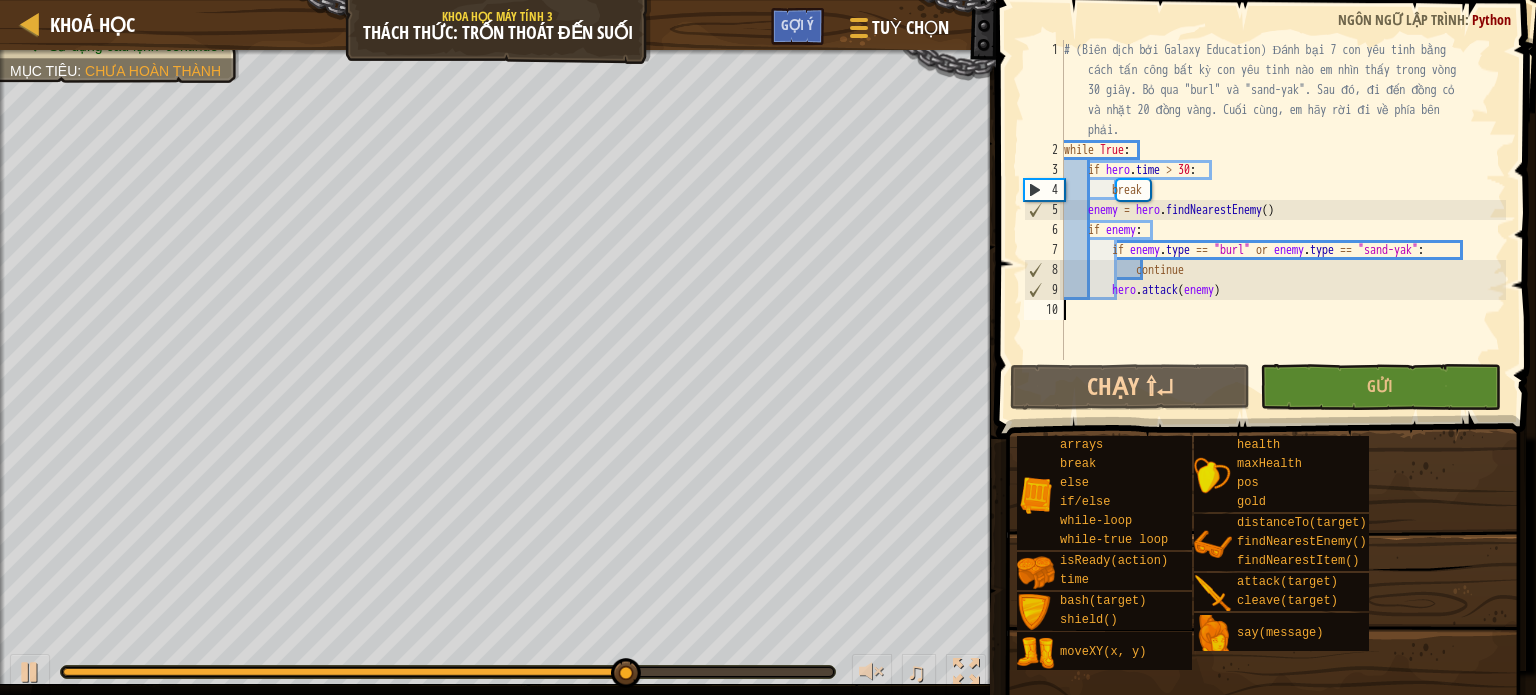 click on "# (Biên dịch bởi Galaxy Education) Đánh bại 7 con yêu tinh bằng       cách tấn công bất kỳ con yêu tinh nào em nhìn thấy trong vòng       30 giây. Bỏ qua "burl" và "sand-yak". Sau đó, đi đến đồng cỏ       và nhặt 20 đồng vàng. Cuối cùng, em hãy rời đi về phía bên       phải.  while   True :      if   hero . time   >   30 :          break      enemy   =   hero . findNearestEnemy ( )      if   enemy :          if   enemy . type   ==   "burl"   or   enemy . type   ==   "sand-yak" :              continue          hero . attack ( enemy )" at bounding box center [1283, 260] 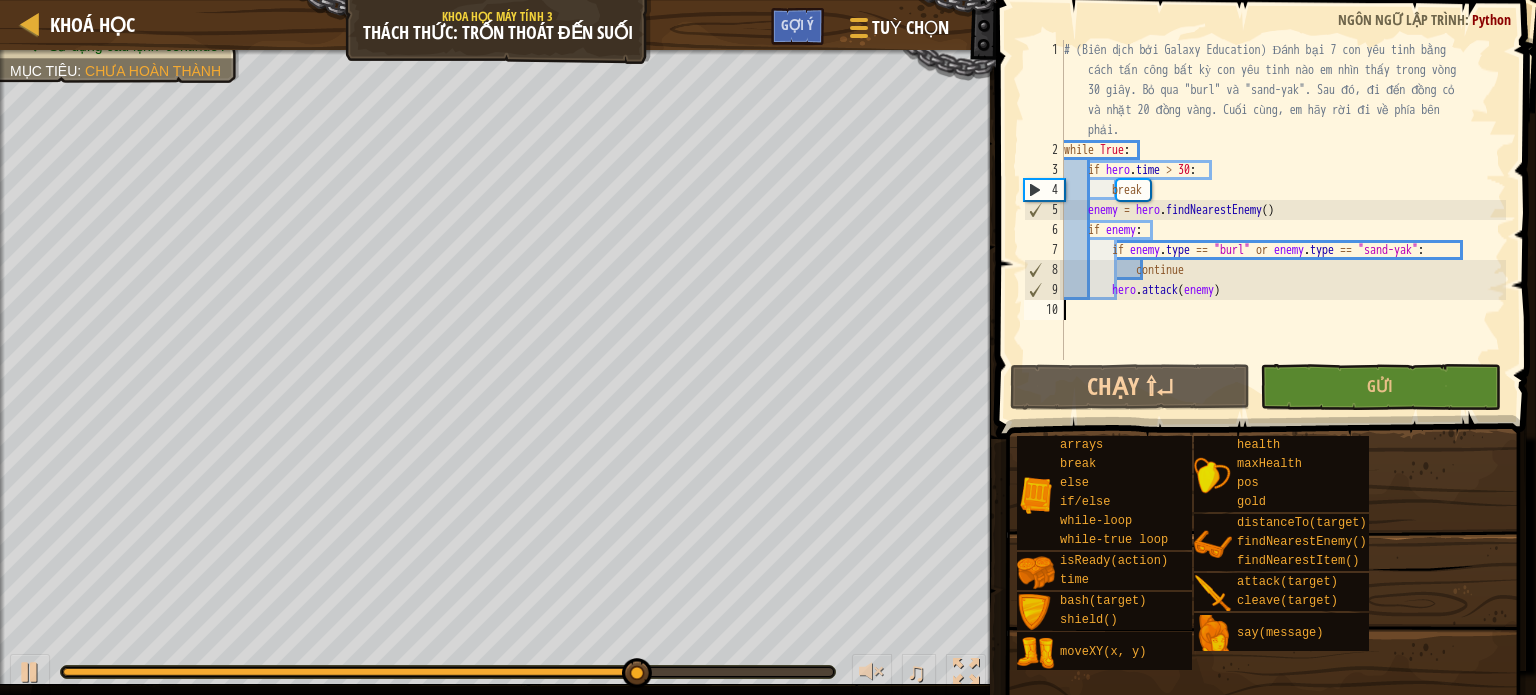 click on "# (Biên dịch bởi Galaxy Education) Đánh bại 7 con yêu tinh bằng       cách tấn công bất kỳ con yêu tinh nào em nhìn thấy trong vòng       30 giây. Bỏ qua "burl" và "sand-yak". Sau đó, đi đến đồng cỏ       và nhặt 20 đồng vàng. Cuối cùng, em hãy rời đi về phía bên       phải.  while   True :      if   hero . time   >   30 :          break      enemy   =   hero . findNearestEnemy ( )      if   enemy :          if   enemy . type   ==   "burl"   or   enemy . type   ==   "sand-yak" :              continue          hero . attack ( enemy )" at bounding box center (1283, 260) 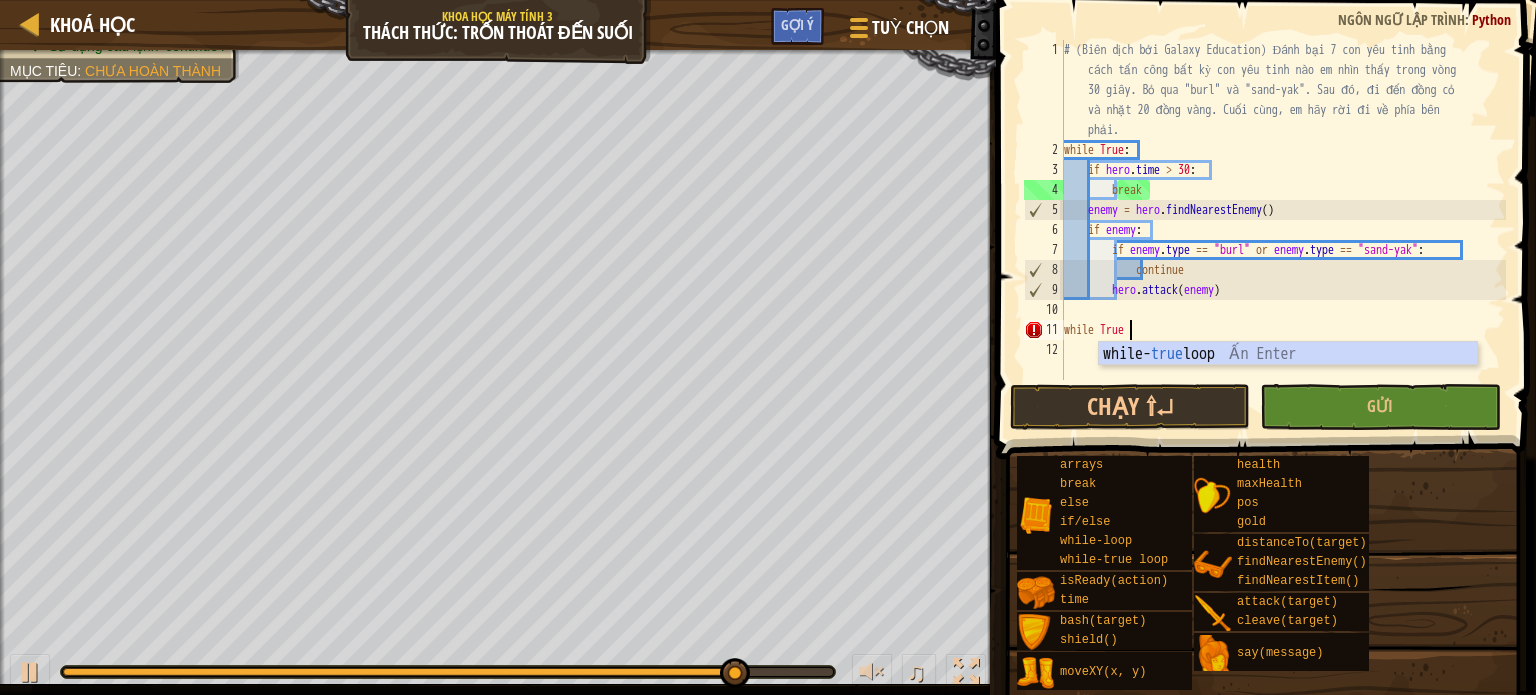 scroll, scrollTop: 9, scrollLeft: 4, axis: both 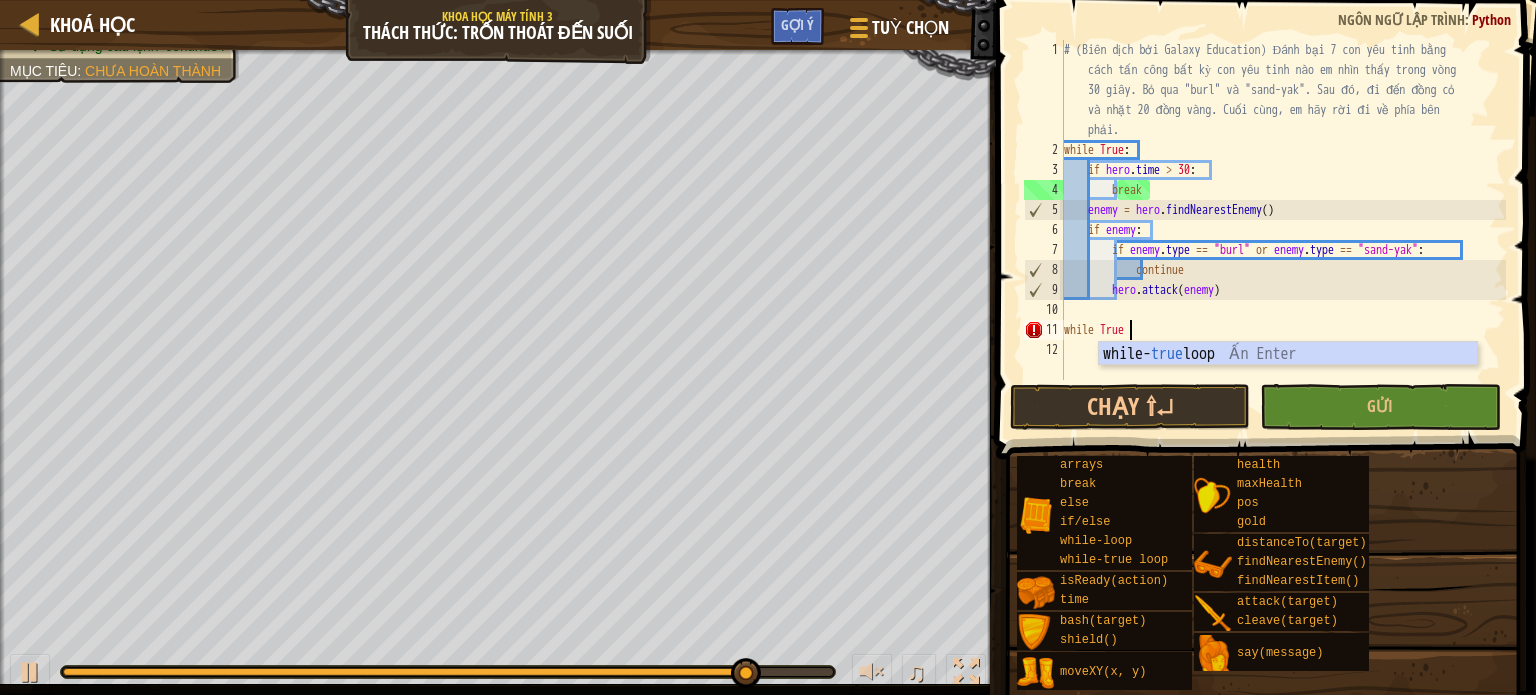 type on "while True:" 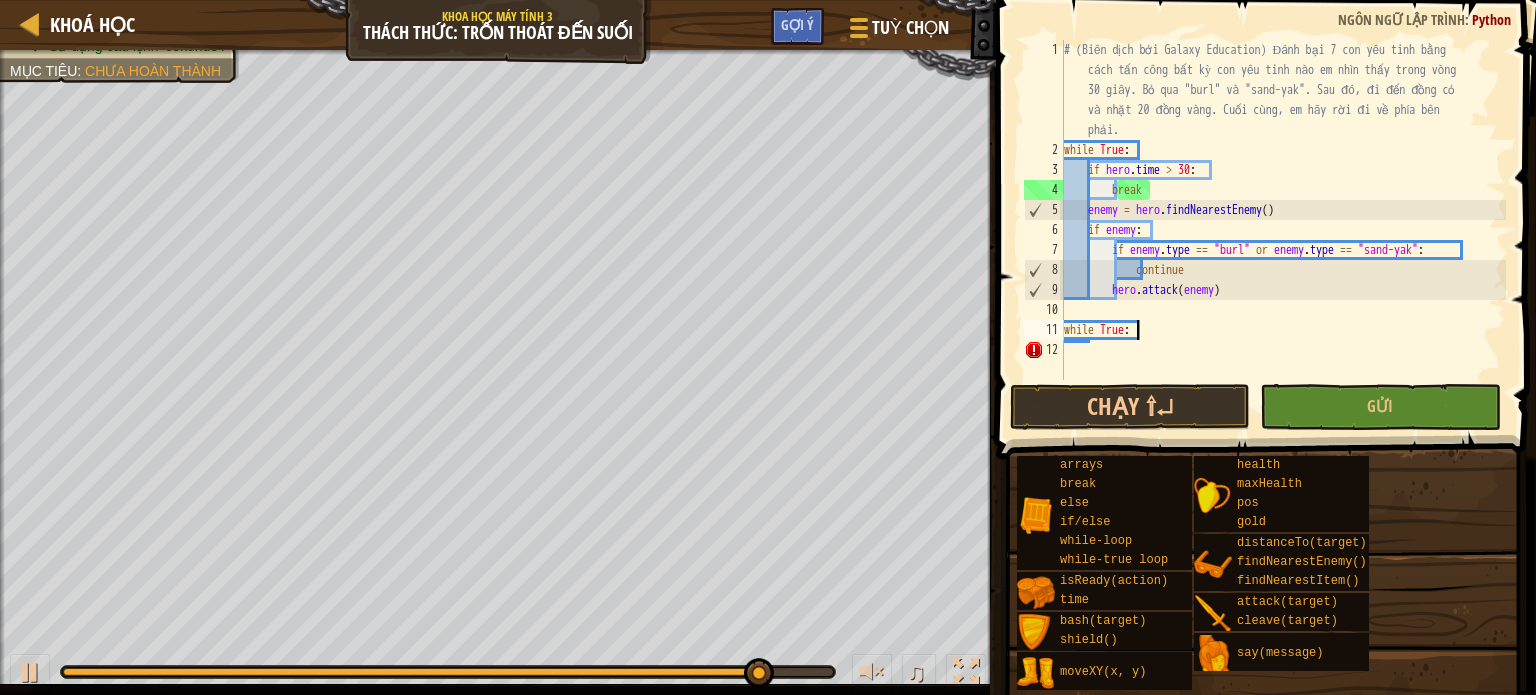 scroll, scrollTop: 9, scrollLeft: 0, axis: vertical 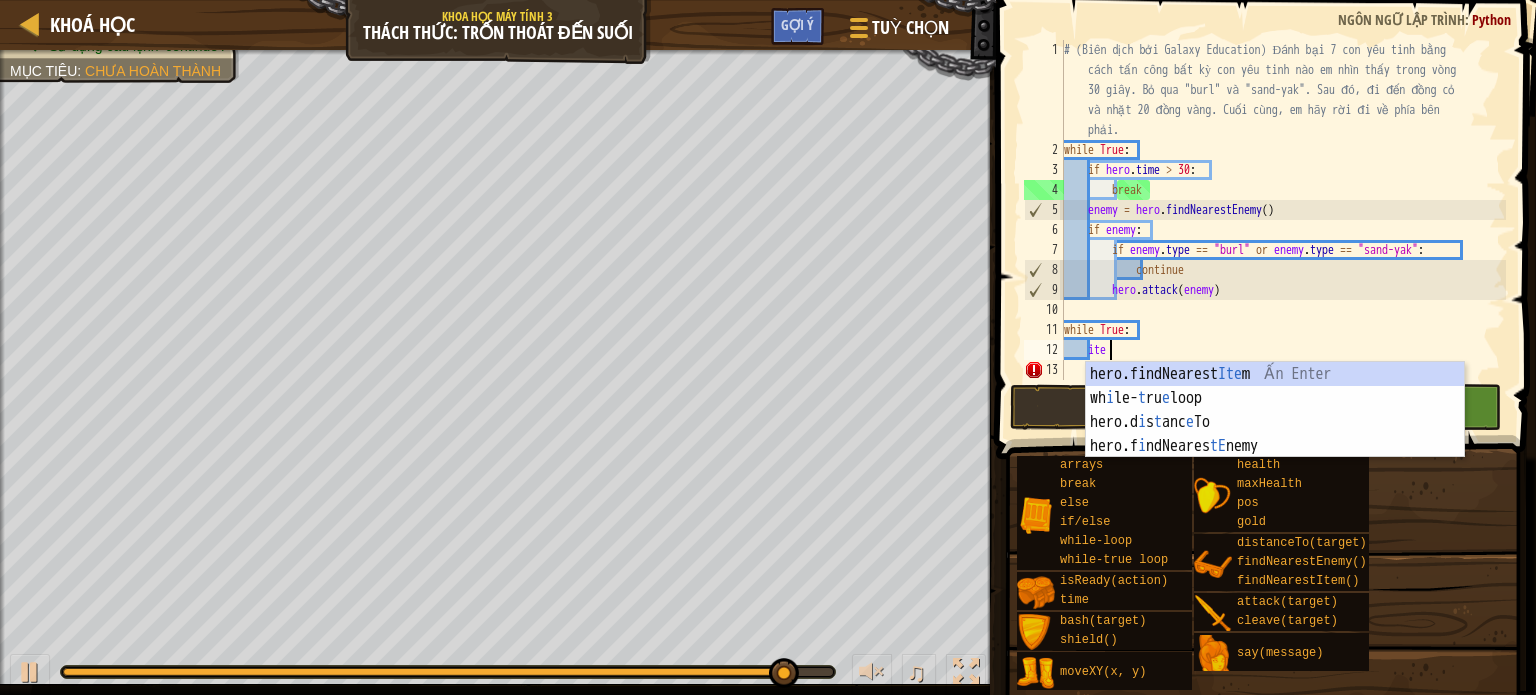 type on "item" 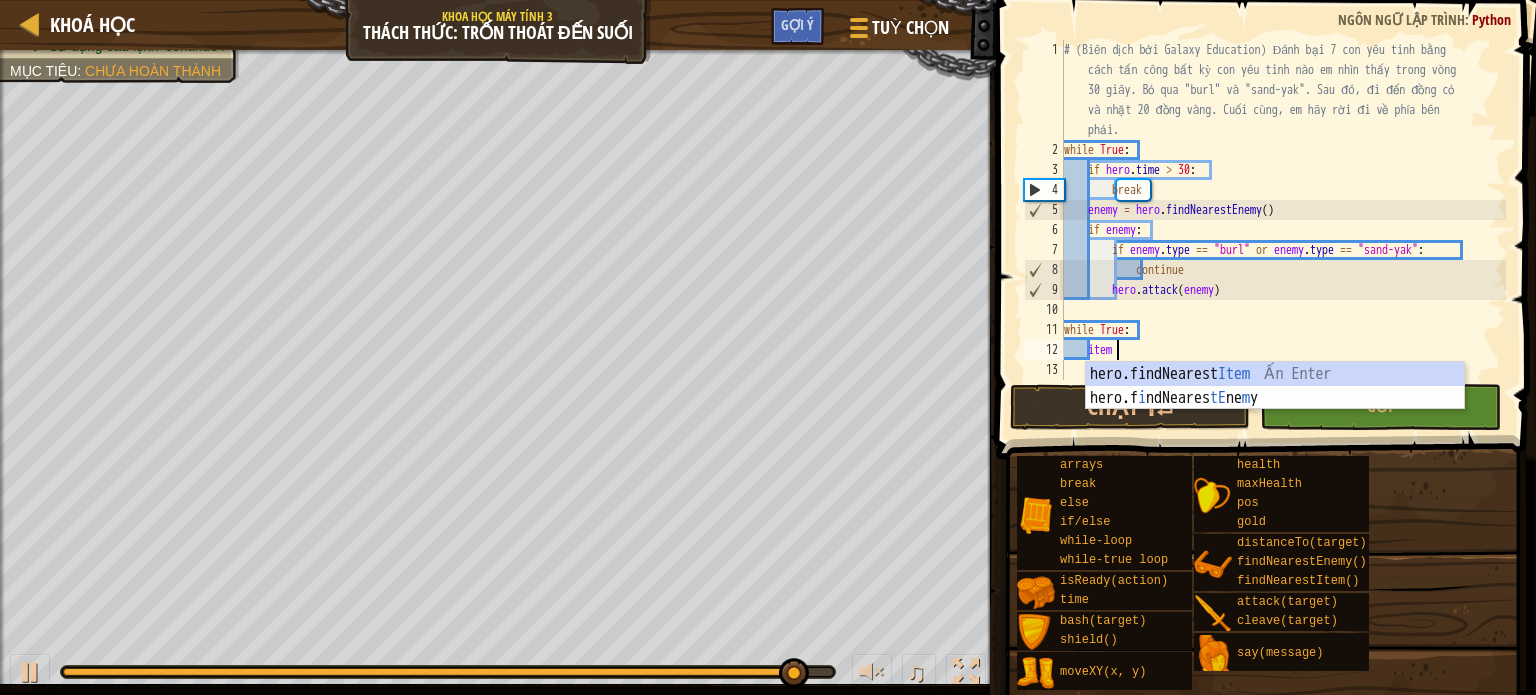 scroll, scrollTop: 9, scrollLeft: 0, axis: vertical 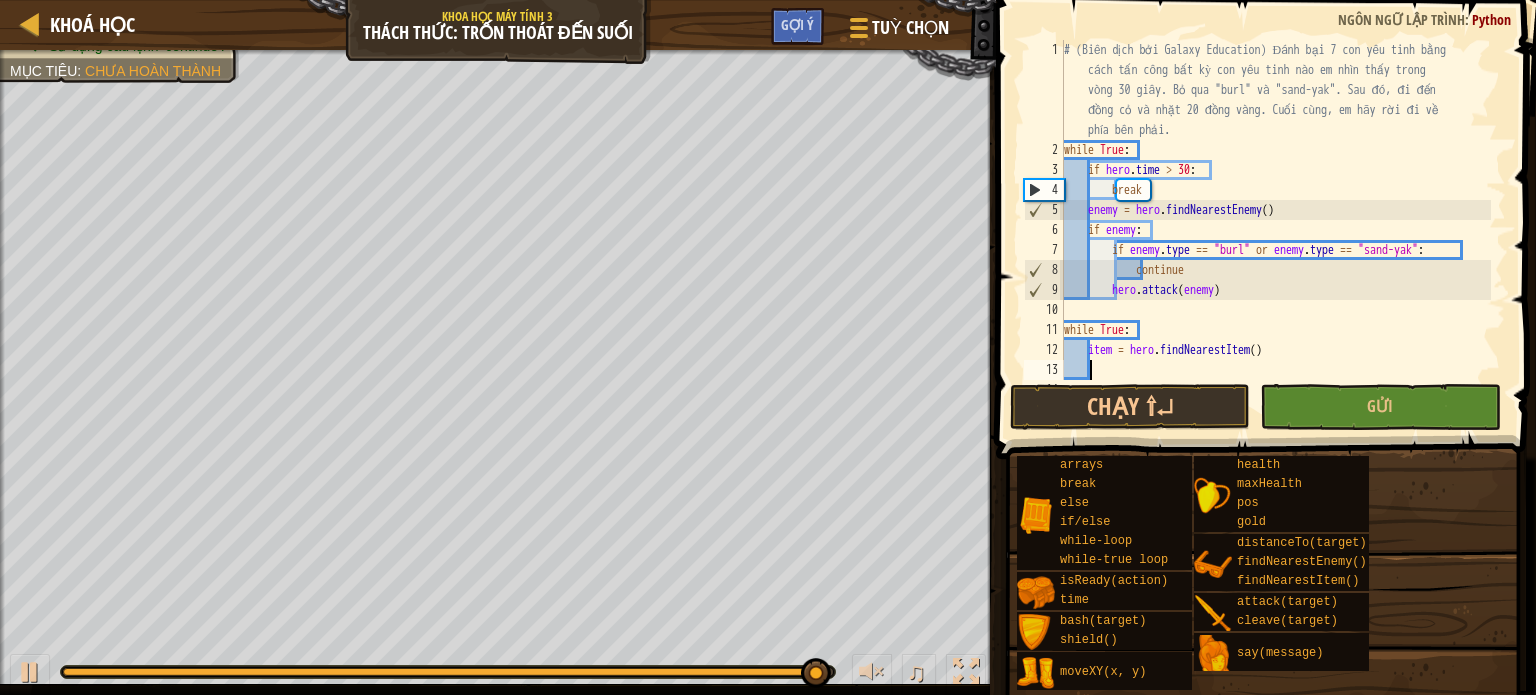 type on "i" 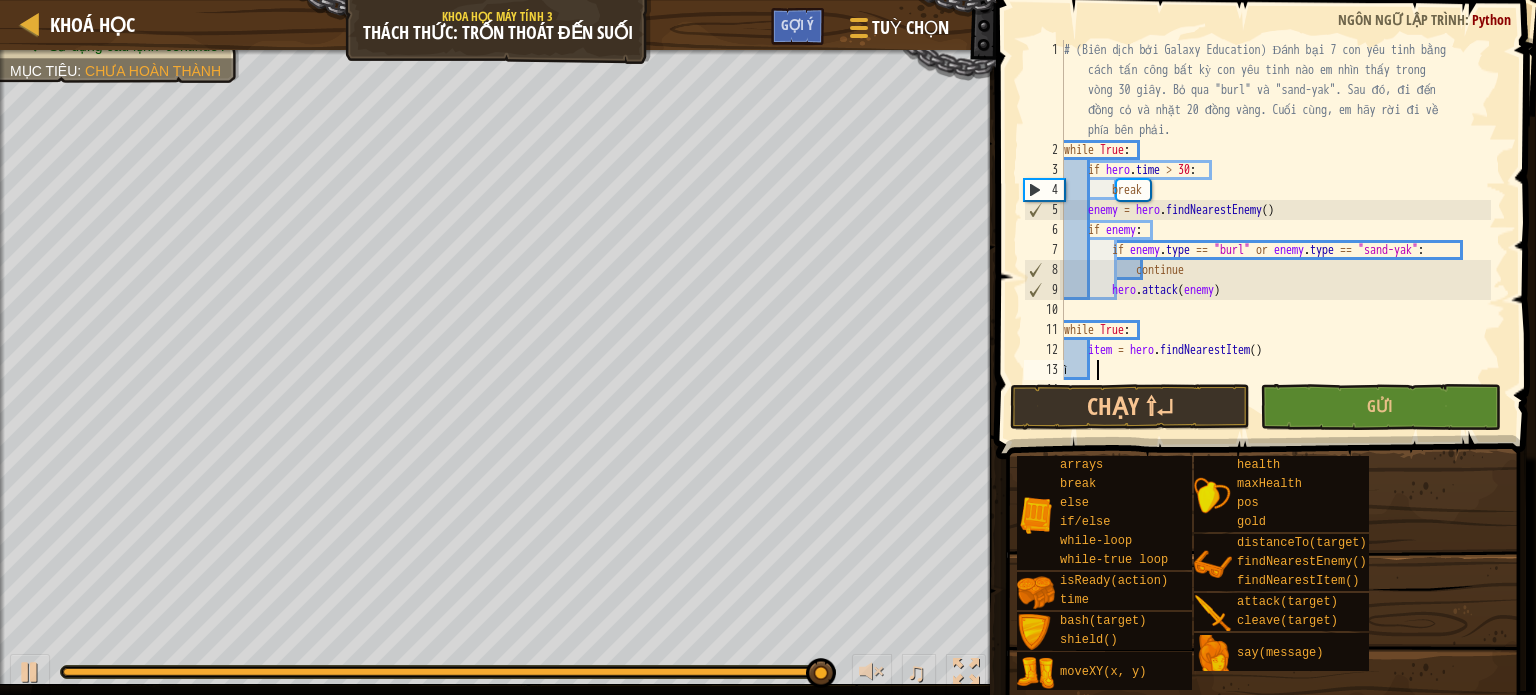 type on "ì" 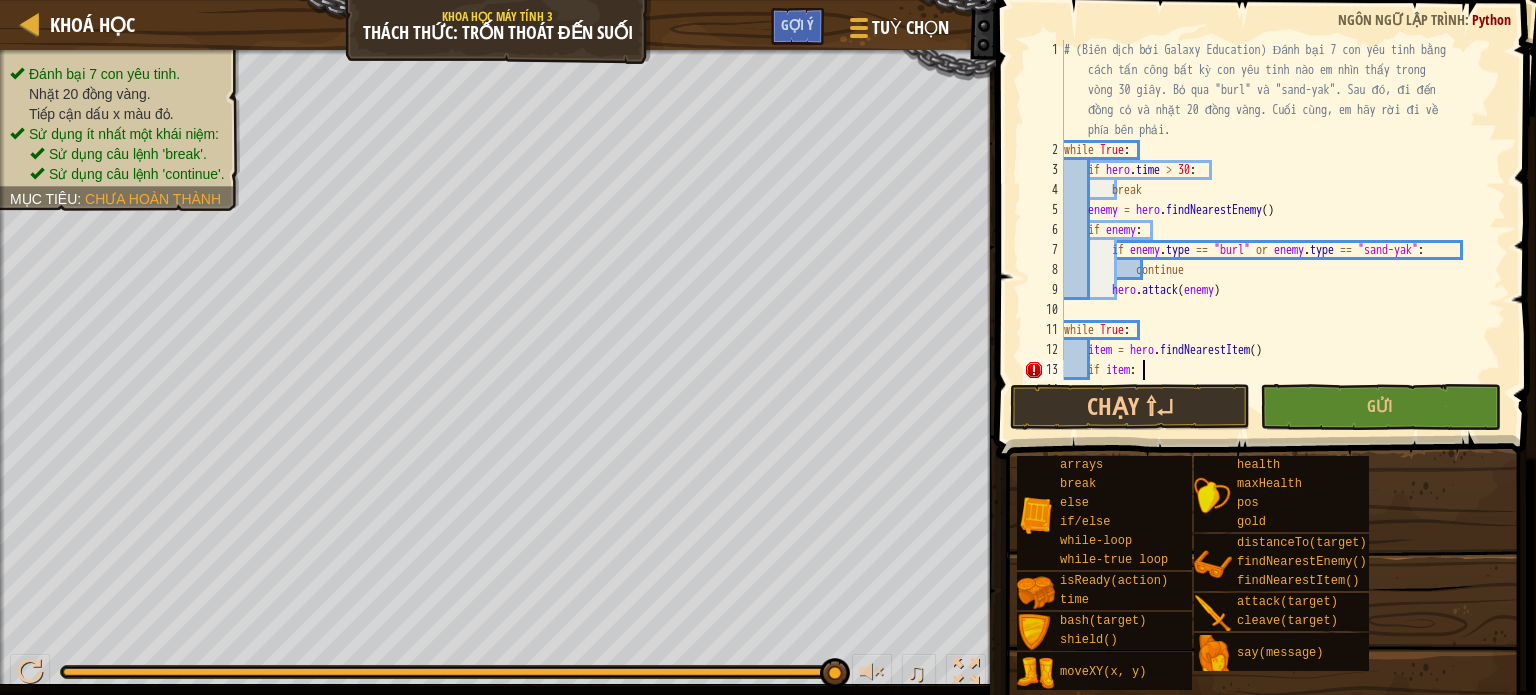 type on "if item:" 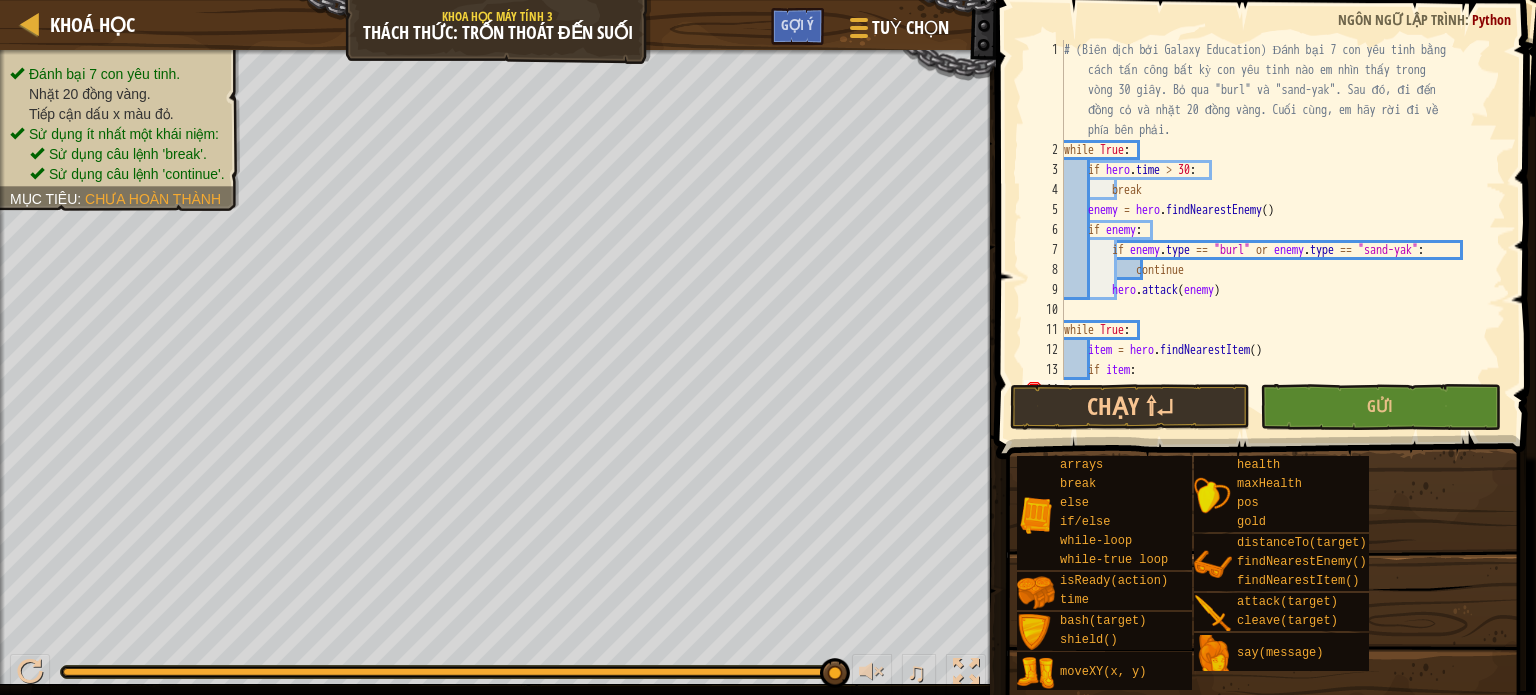 scroll, scrollTop: 9, scrollLeft: 3, axis: both 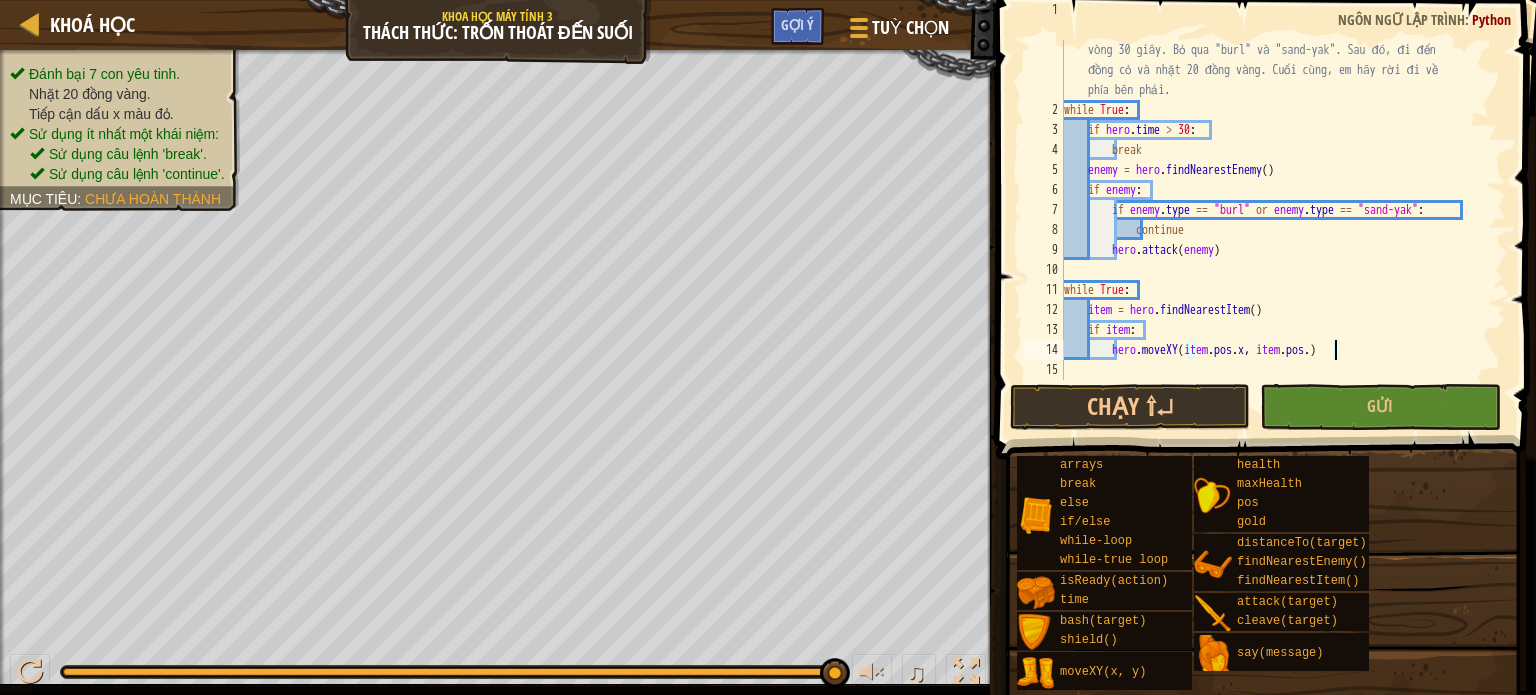 type on "hero.moveXY(item.pos.x, item.pos.y)" 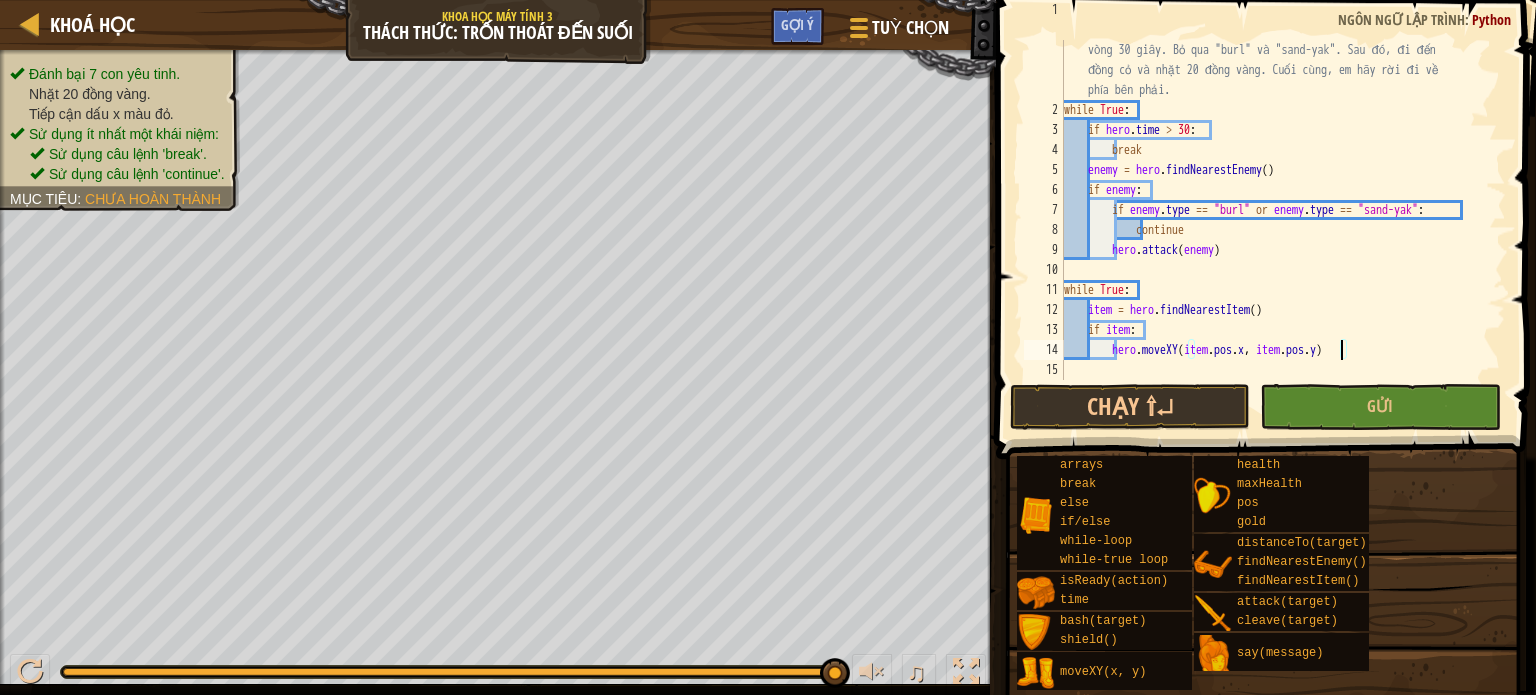 click on "# (Biên dịch bởi Galaxy Education) Đánh bại 7 con yêu tinh bằng       cách tấn công bất kỳ con yêu tinh nào em nhìn thấy trong       vòng [TIME] giây. Bỏ qua "burl" và "sand-yak". Sau đó, đi đến       đồng cỏ và nhặt 20 đồng vàng. Cuối cùng, em hãy rời đi về       phía bên phải.  while   True :      if   hero . time   >   30 :          break      enemy   =   hero . findNearestEnemy ( )      if   enemy :          if   enemy . type   ==   "burl"   or   enemy . type   ==   "sand-yak" :              continue          hero . attack ( enemy ) while   True :      item   =   hero . findNearestItem ( )      if   item :          hero . moveXY ( item . pos . x ,   item . pos . y )" at bounding box center [1275, 230] 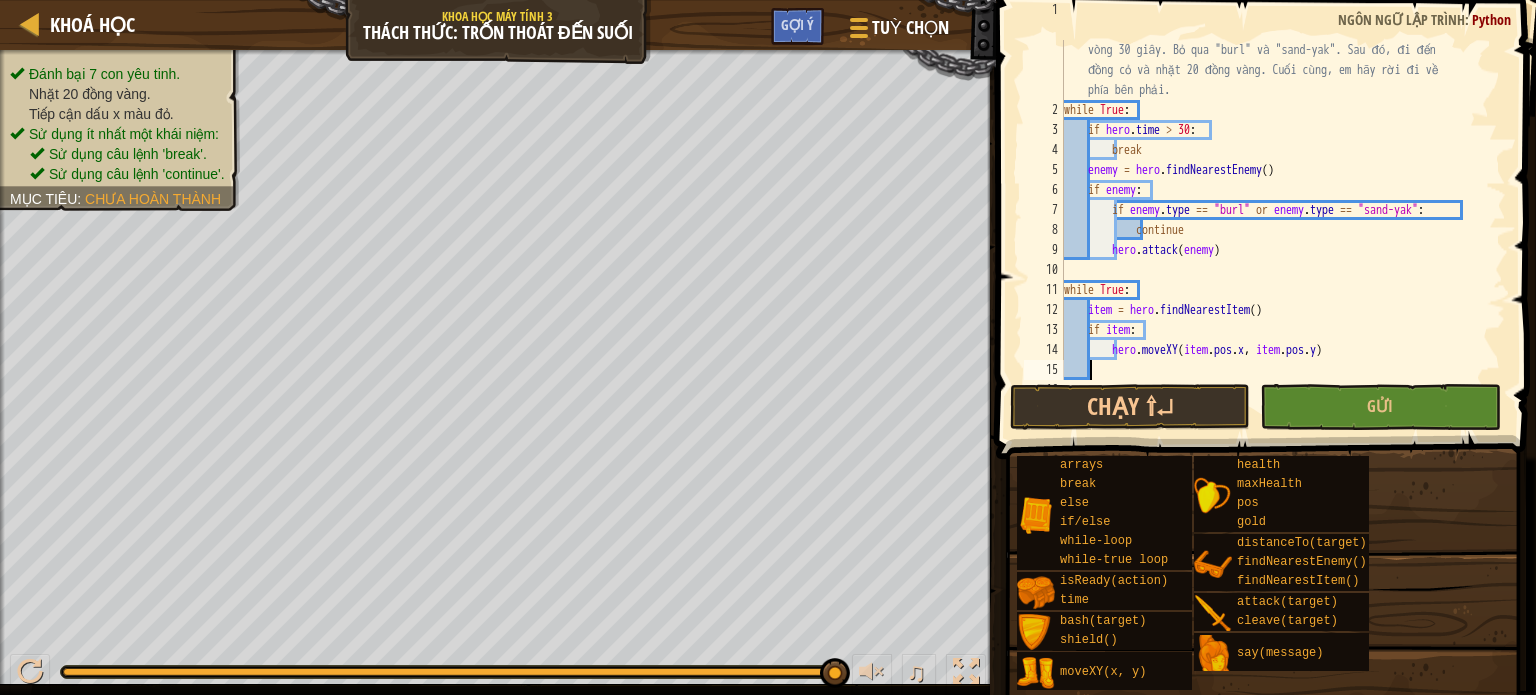 scroll, scrollTop: 9, scrollLeft: 1, axis: both 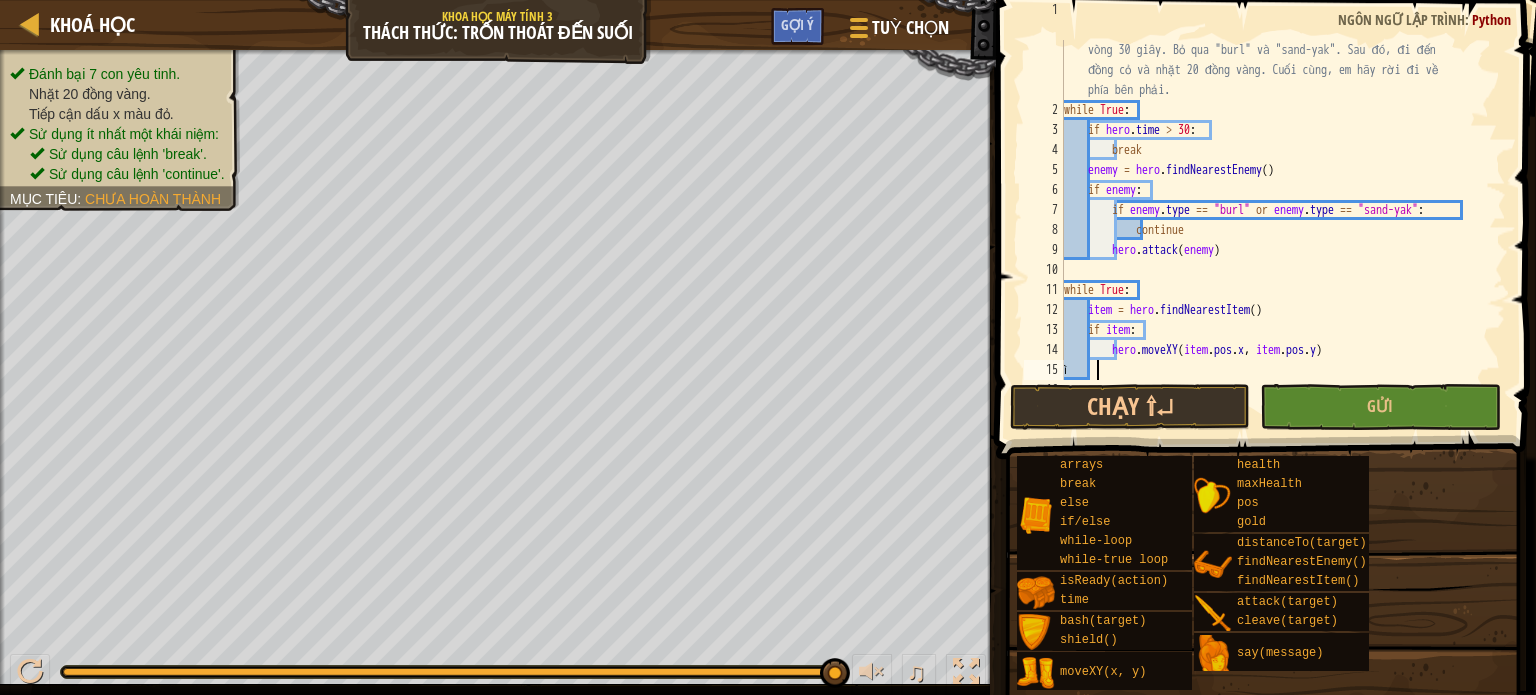 type on "ì" 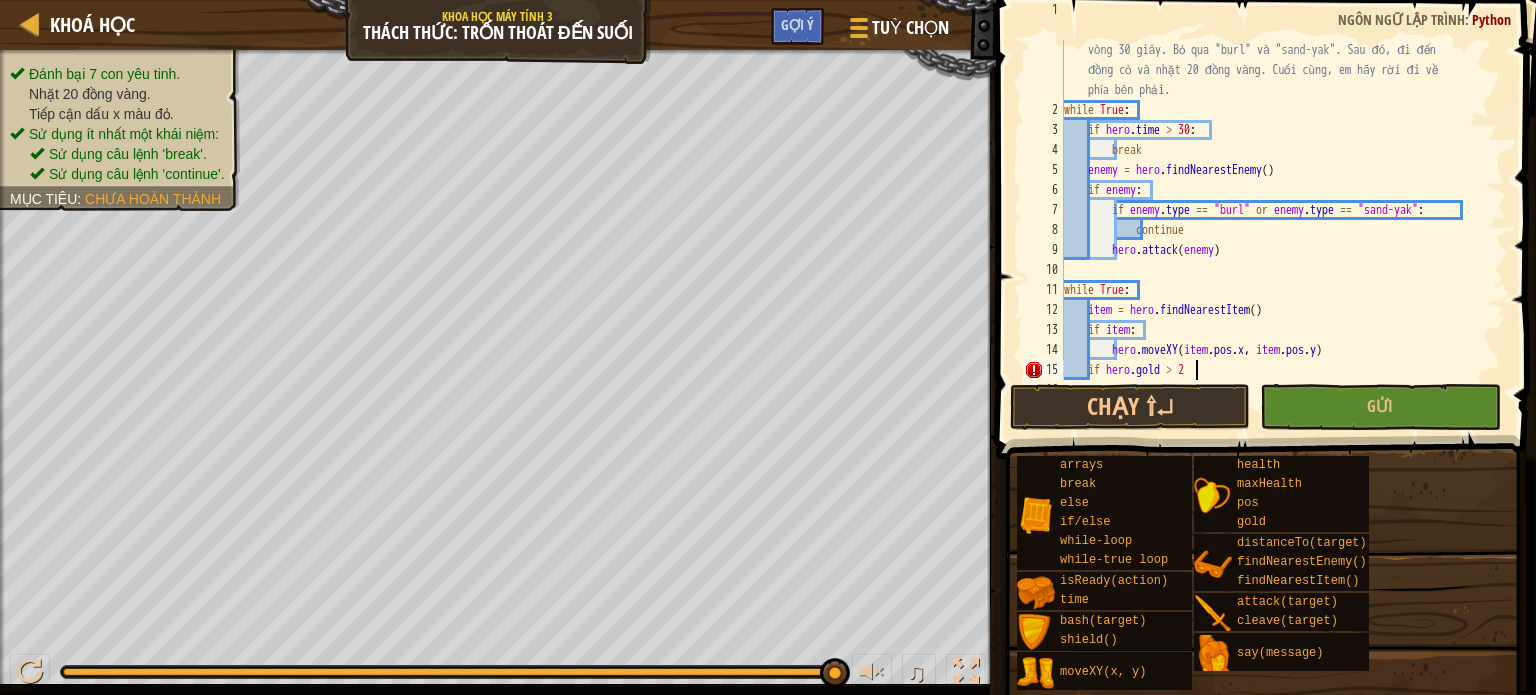 scroll, scrollTop: 9, scrollLeft: 10, axis: both 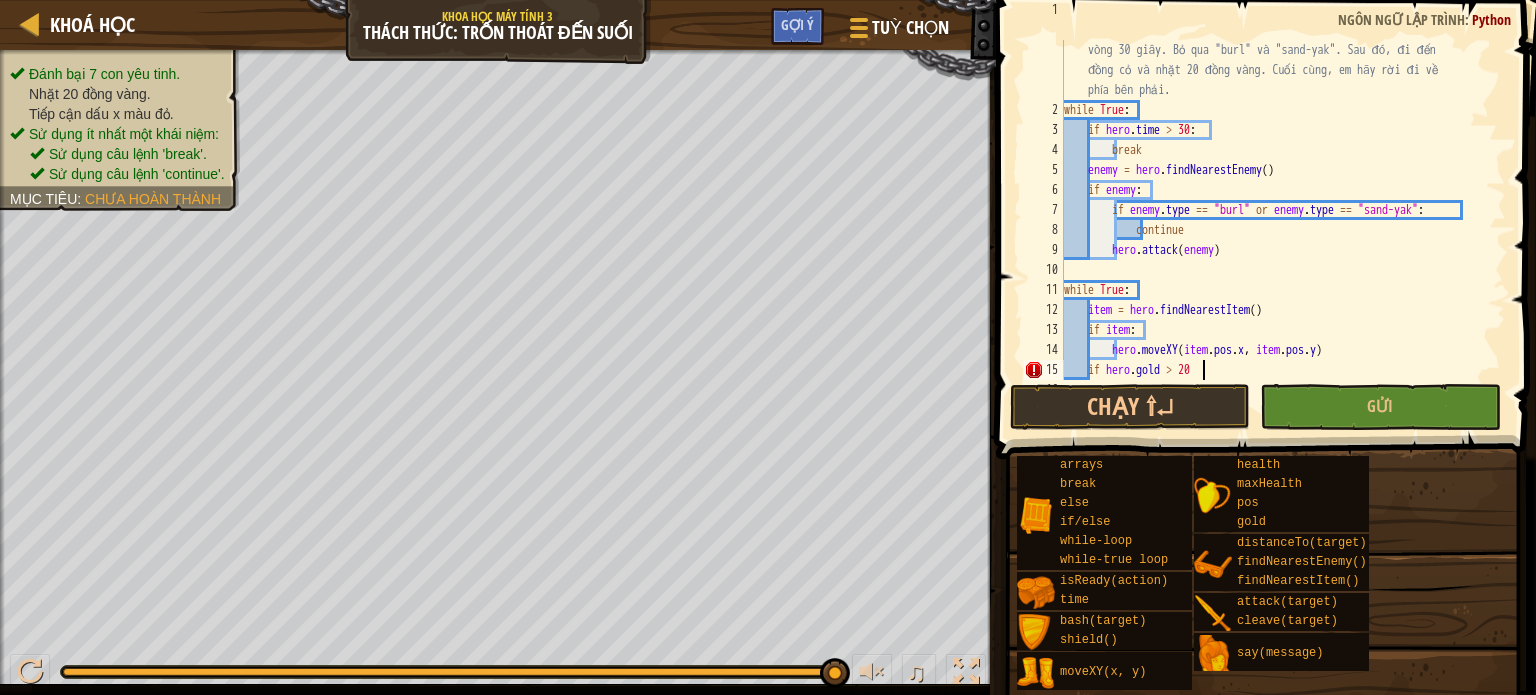type on "if hero.gold > 20:" 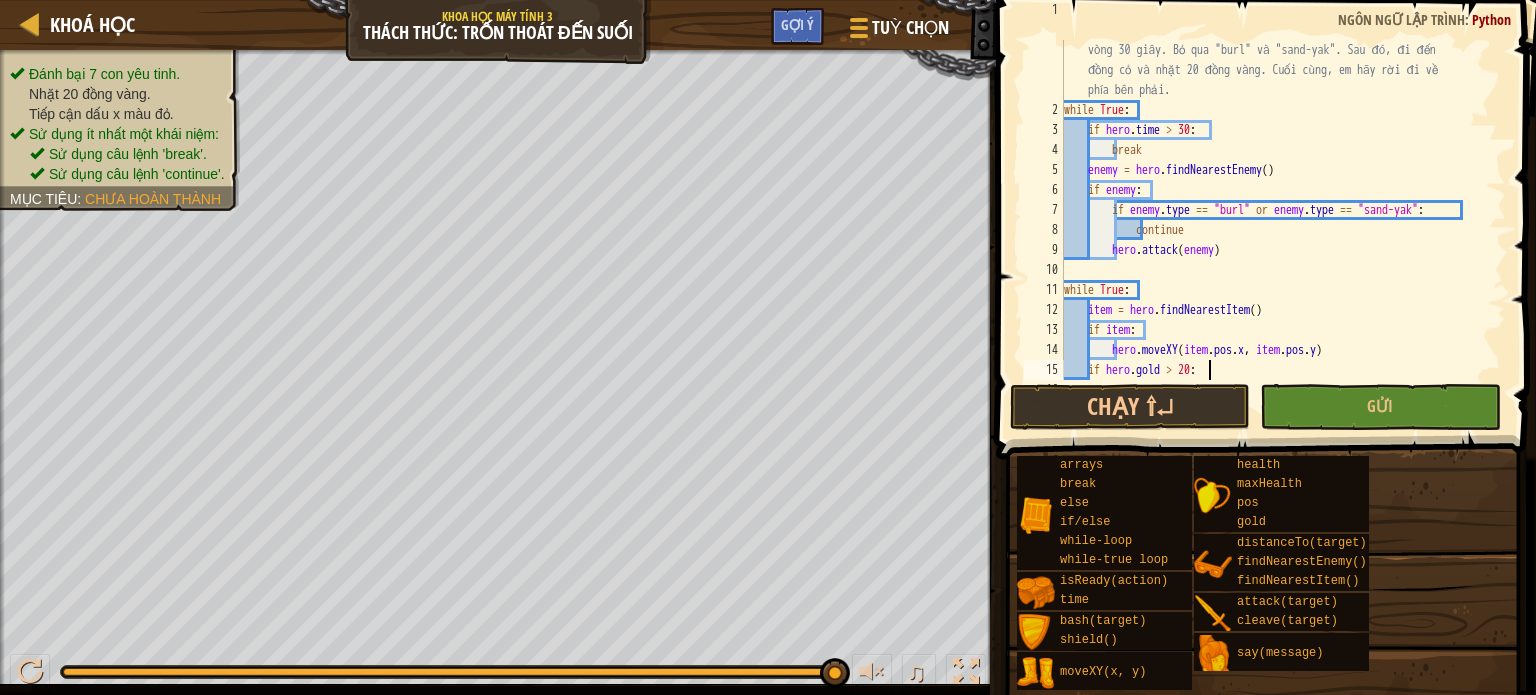 scroll, scrollTop: 9, scrollLeft: 3, axis: both 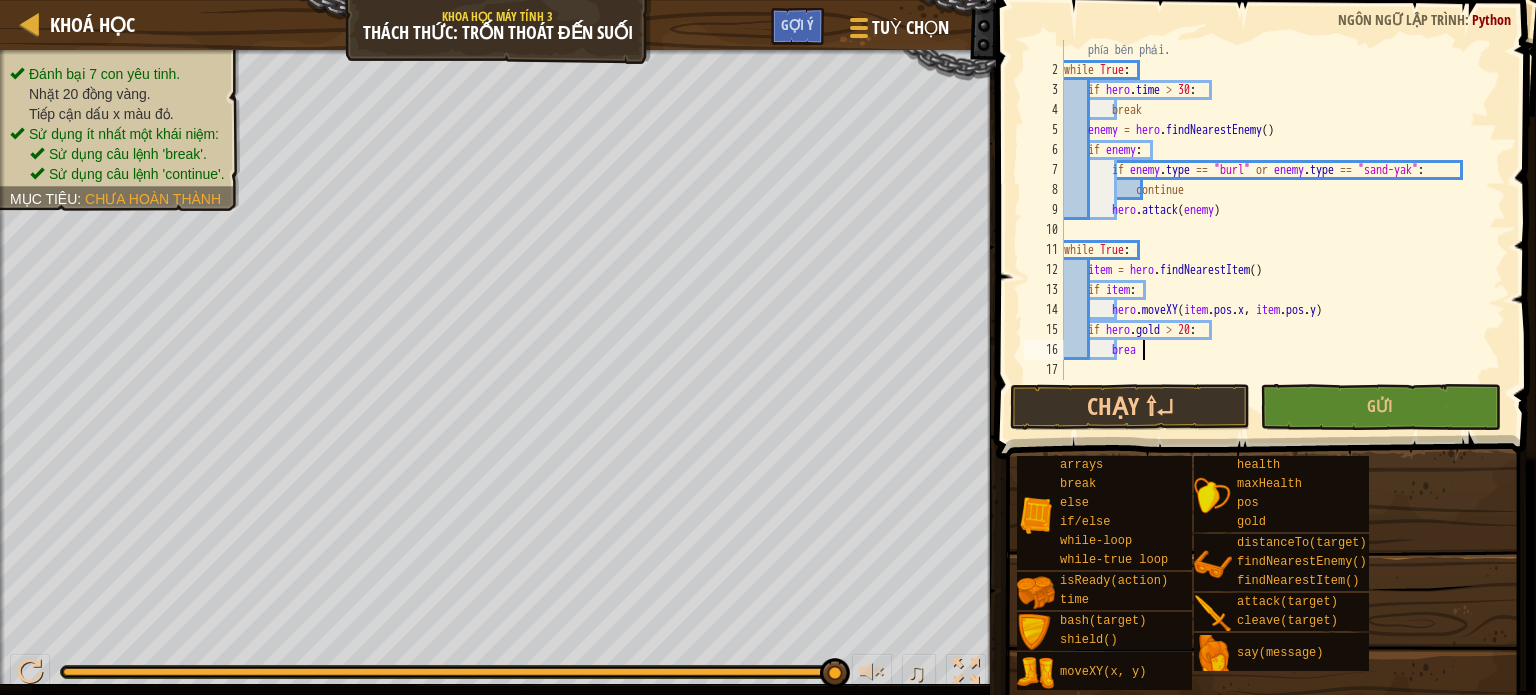 type on "break" 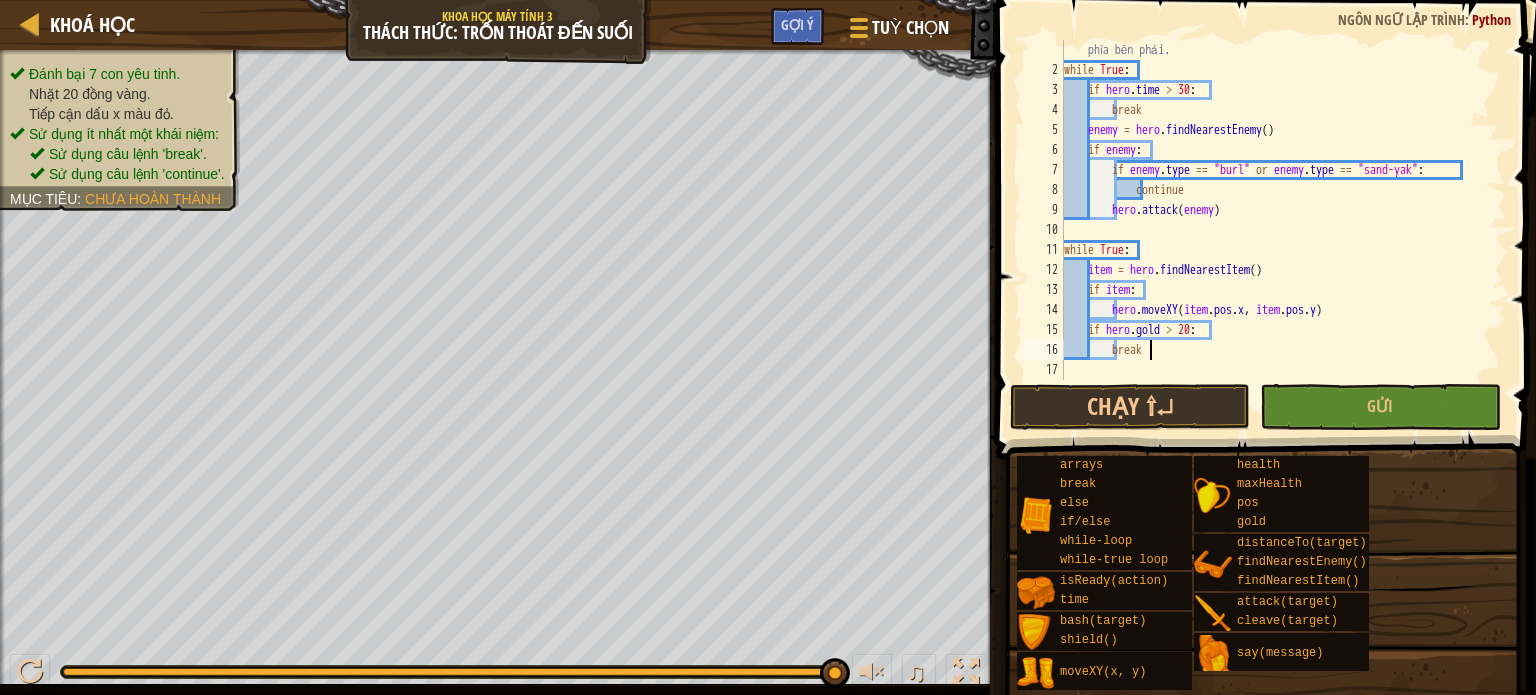scroll, scrollTop: 9, scrollLeft: 0, axis: vertical 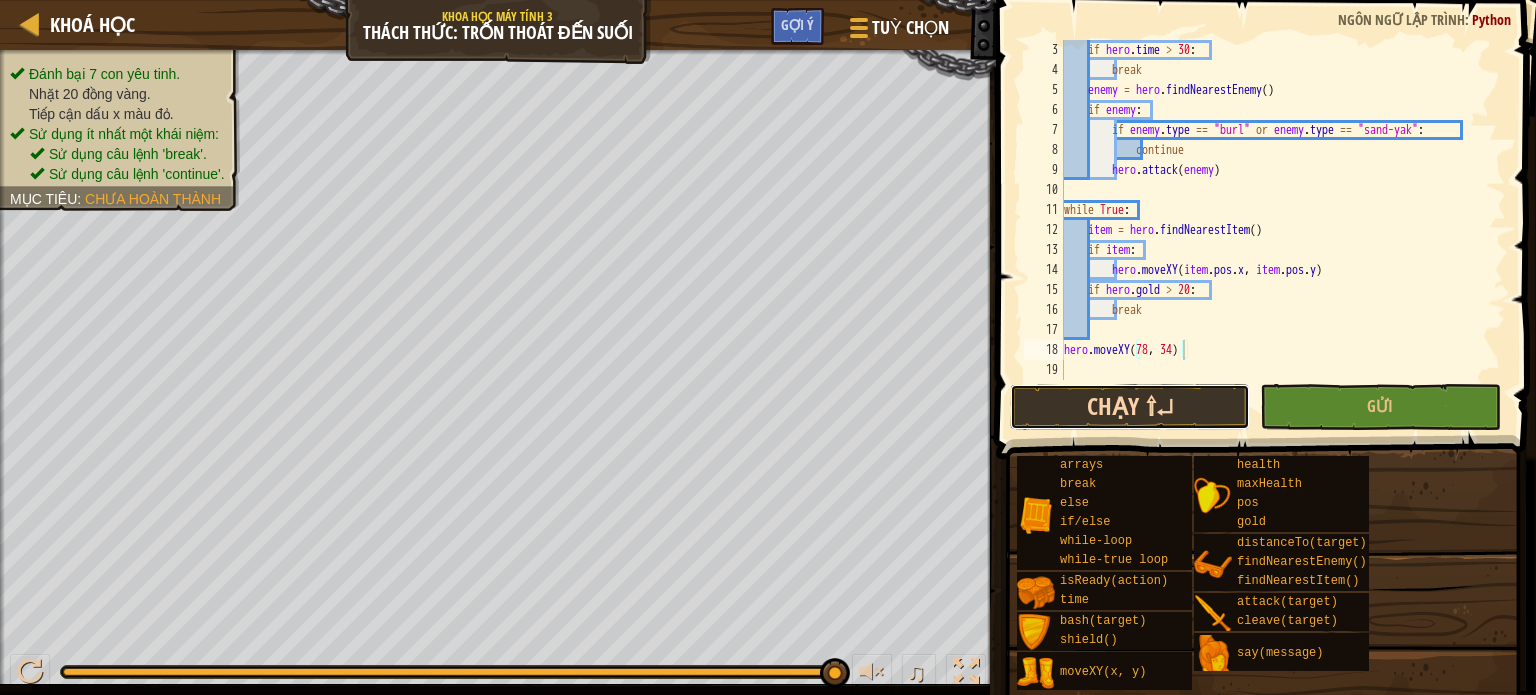 click on "Chạy ⇧↵" at bounding box center (1130, 407) 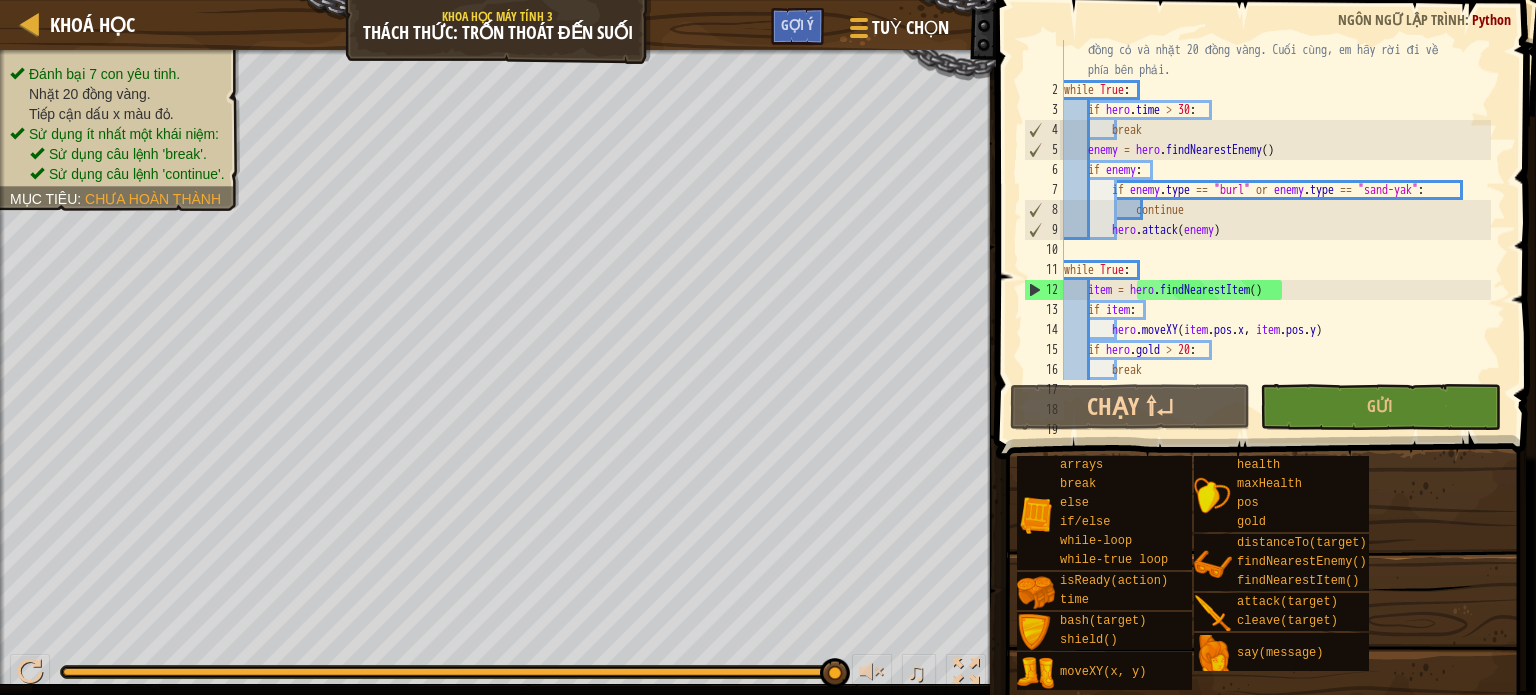 scroll, scrollTop: 120, scrollLeft: 0, axis: vertical 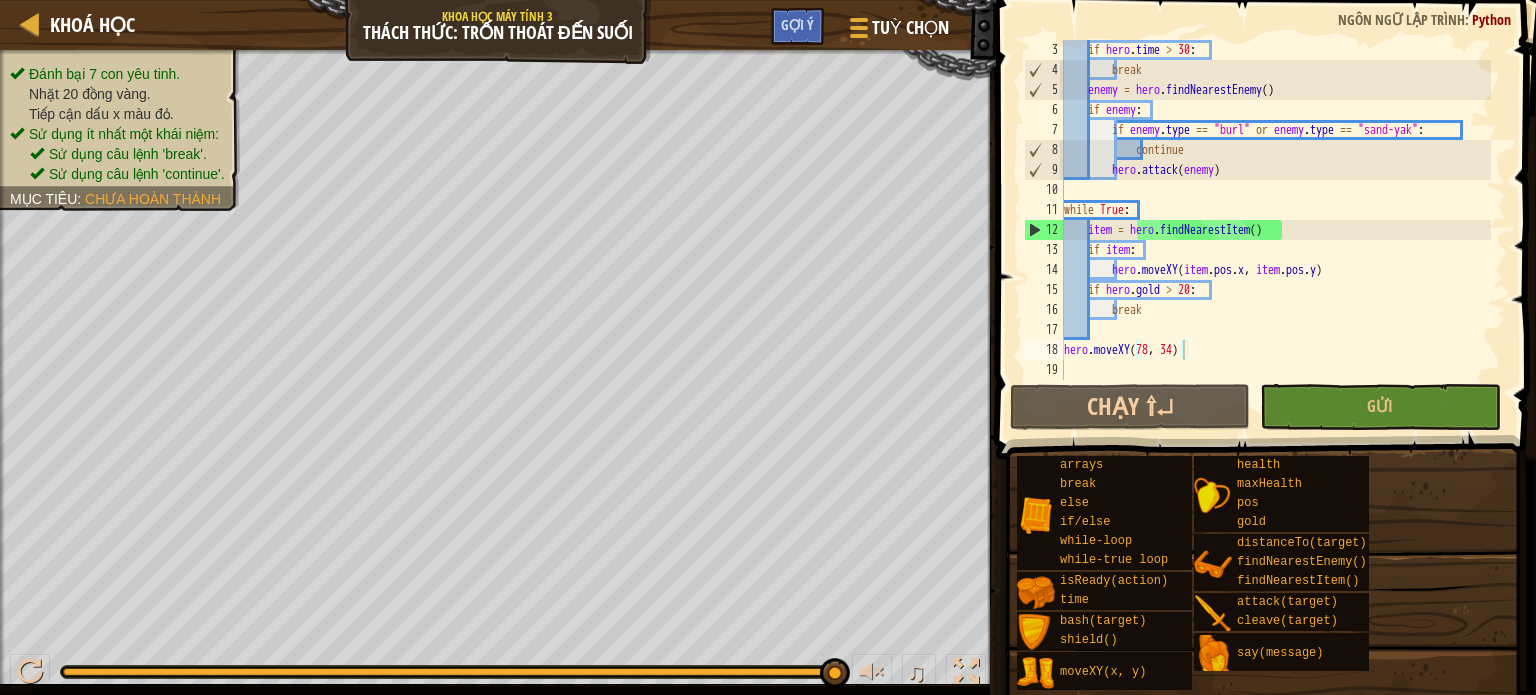 click on "if   hero . time   >   30 :          break      enemy   =   hero . findNearestEnemy ( )      if   enemy :          if   enemy . type   ==   "burl"   or   enemy . type   ==   "sand-yak" :              continue          hero . attack ( enemy ) while   True :      item   =   hero . findNearestItem ( )      if   item :          hero . moveXY ( item . pos . x ,   item . pos . y )      if   hero . gold   >   20 :          break      hero . moveXY ( 78 ,   34 )" at bounding box center [1275, 230] 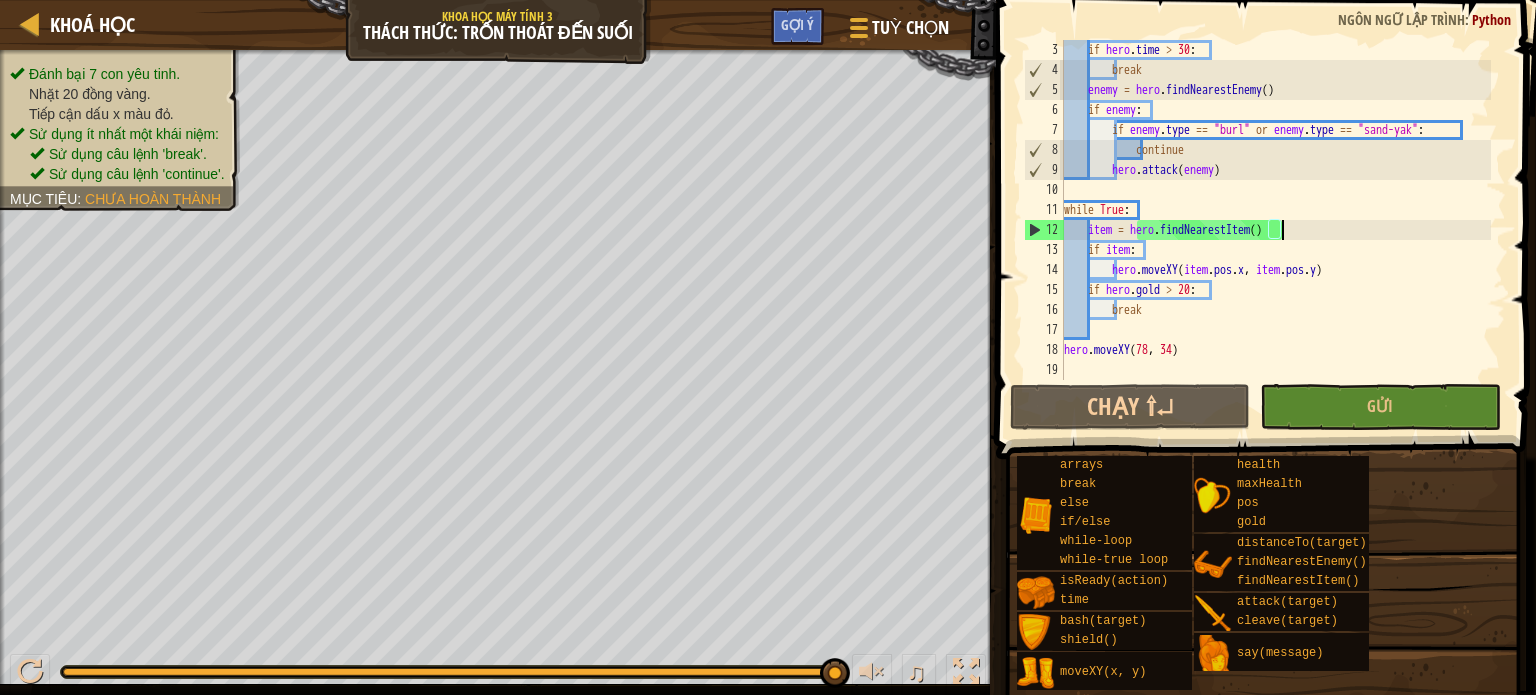 click on "if   hero . time   >   30 :          break      enemy   =   hero . findNearestEnemy ( )      if   enemy :          if   enemy . type   ==   "burl"   or   enemy . type   ==   "sand-yak" :              continue          hero . attack ( enemy ) while   True :      item   =   hero . findNearestItem ( )      if   item :          hero . moveXY ( item . pos . x ,   item . pos . y )      if   hero . gold   >   20 :          break      hero . moveXY ( 78 ,   34 )" at bounding box center [1275, 230] 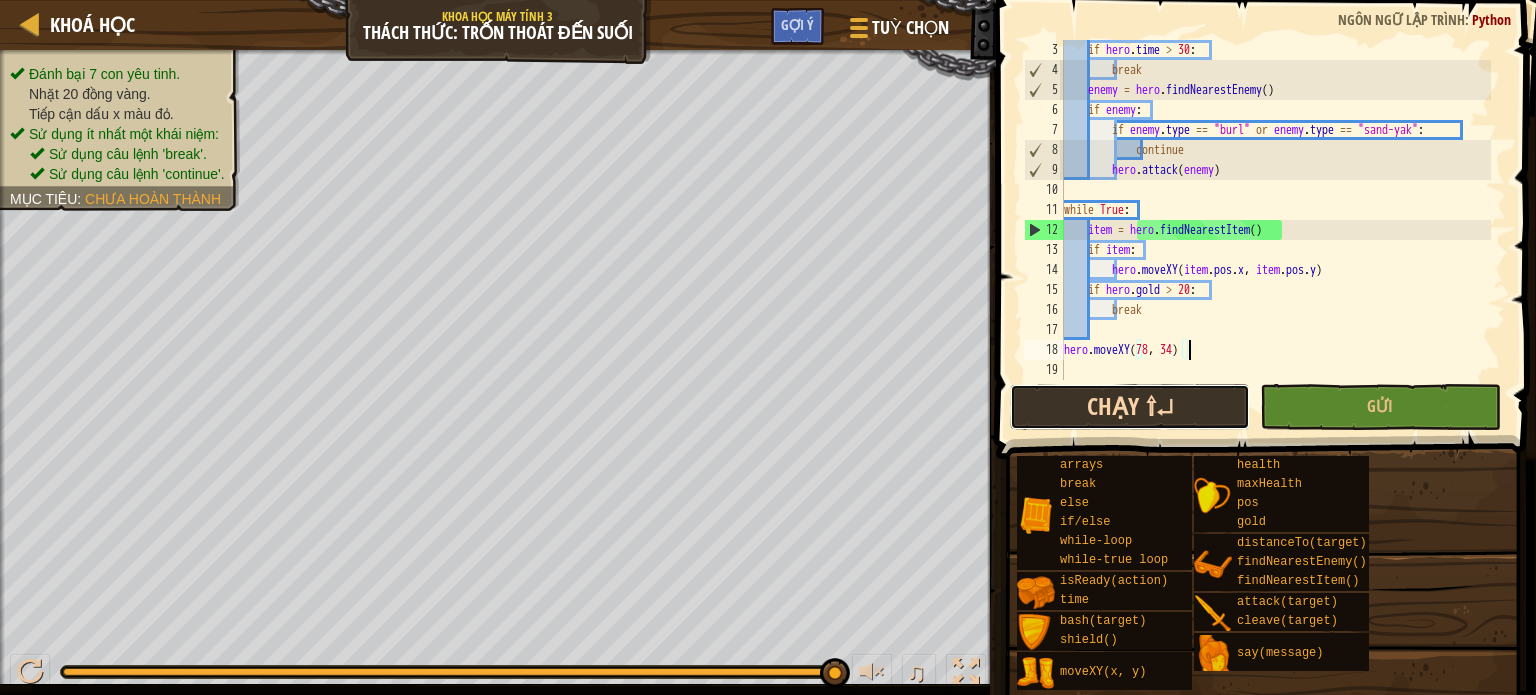 click on "Chạy ⇧↵" at bounding box center (1130, 407) 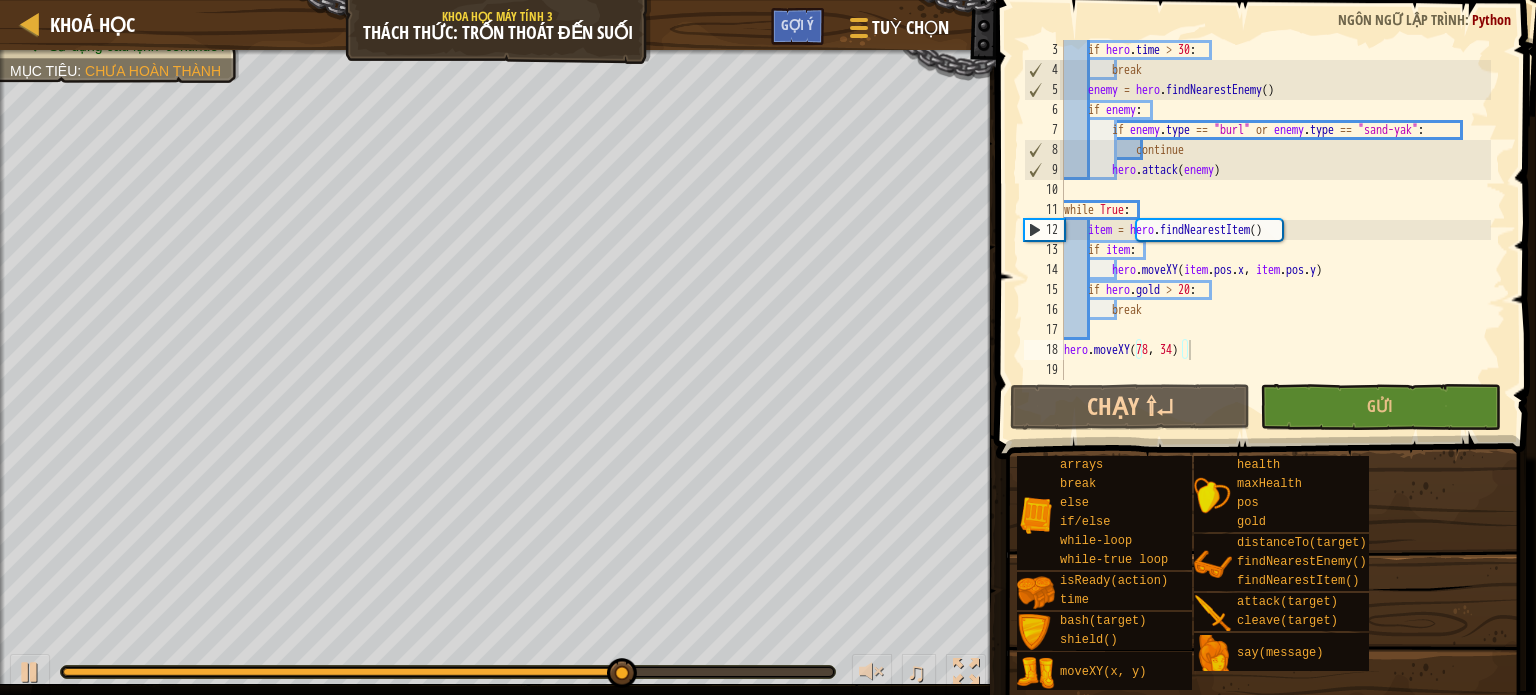 click on "if   hero . time   >   30 :          break      enemy   =   hero . findNearestEnemy ( )      if   enemy :          if   enemy . type   ==   "burl"   or   enemy . type   ==   "sand-yak" :              continue          hero . attack ( enemy ) while   True :      item   =   hero . findNearestItem ( )      if   item :          hero . moveXY ( item . pos . x ,   item . pos . y )      if   hero . gold   >   20 :          break      hero . moveXY ( 78 ,   34 )" at bounding box center [1275, 230] 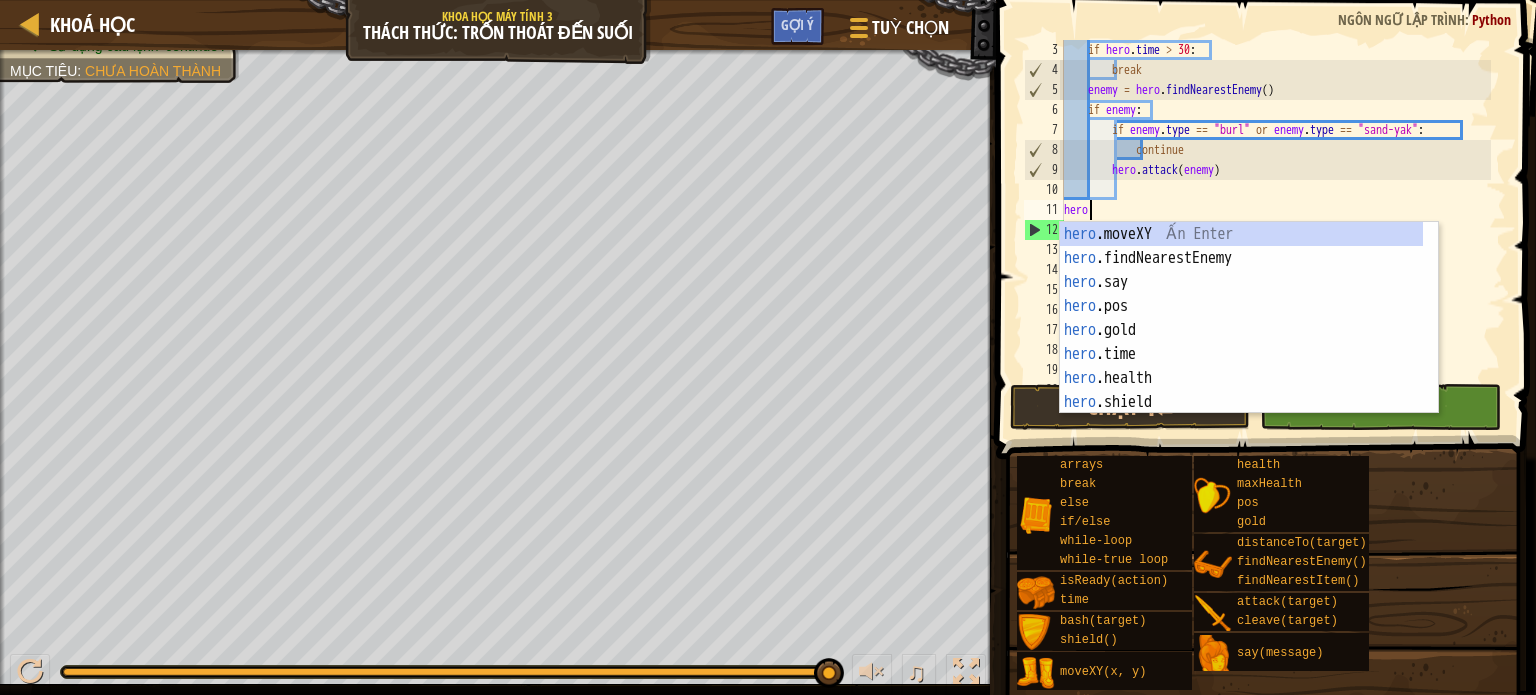 scroll, scrollTop: 9, scrollLeft: 0, axis: vertical 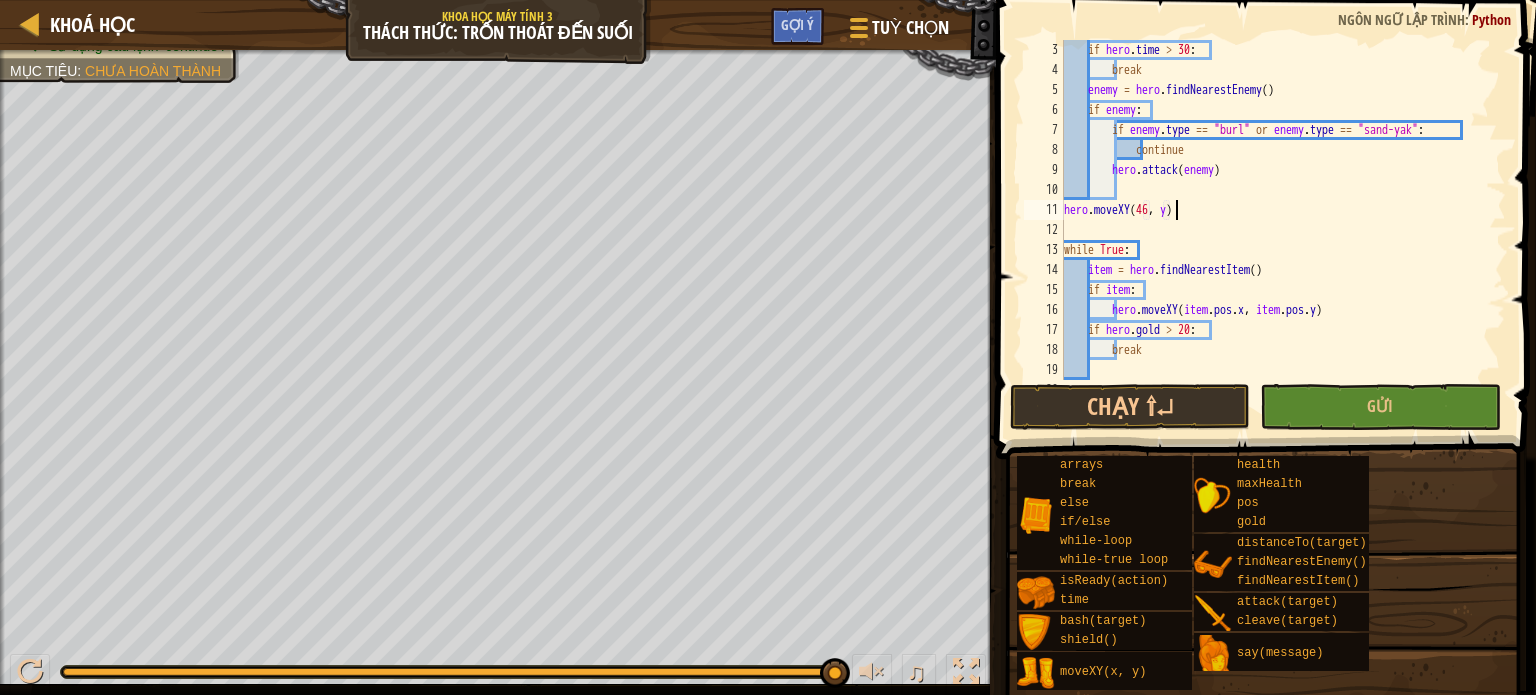click on "if   hero . time   >   30 :          break      enemy   =   hero . findNearestEnemy ( )      if   enemy :          if   enemy . type   ==   "burl"   or   enemy . type   ==   "sand-yak" :              continue          hero . attack ( enemy )          hero . moveXY ( 46 ,   y ) while   True :      item   =   hero . findNearestItem ( )      if   item :          hero . moveXY ( item . pos . x ,   item . pos . y )      if   hero . gold   >   20 :          break      hero . moveXY ( 78 ,   34 )" at bounding box center [1275, 230] 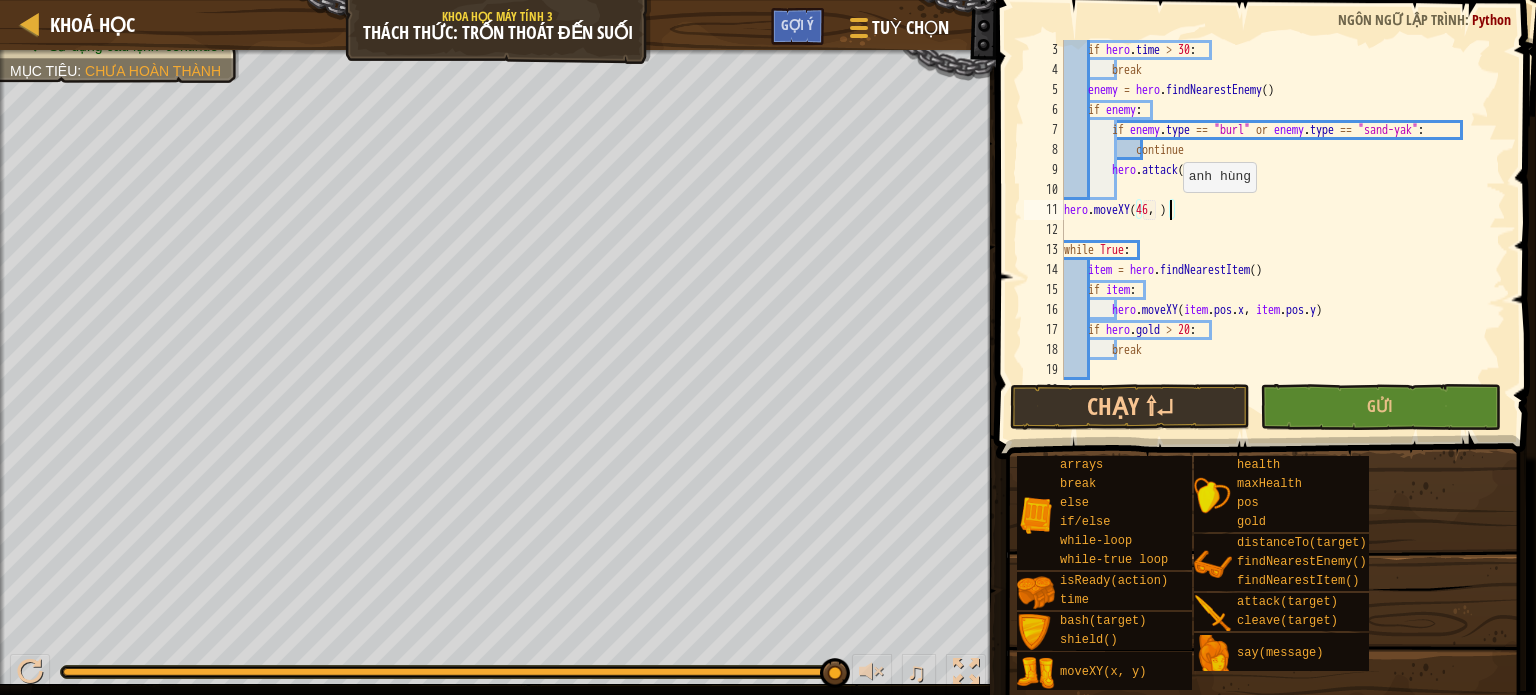 scroll, scrollTop: 9, scrollLeft: 8, axis: both 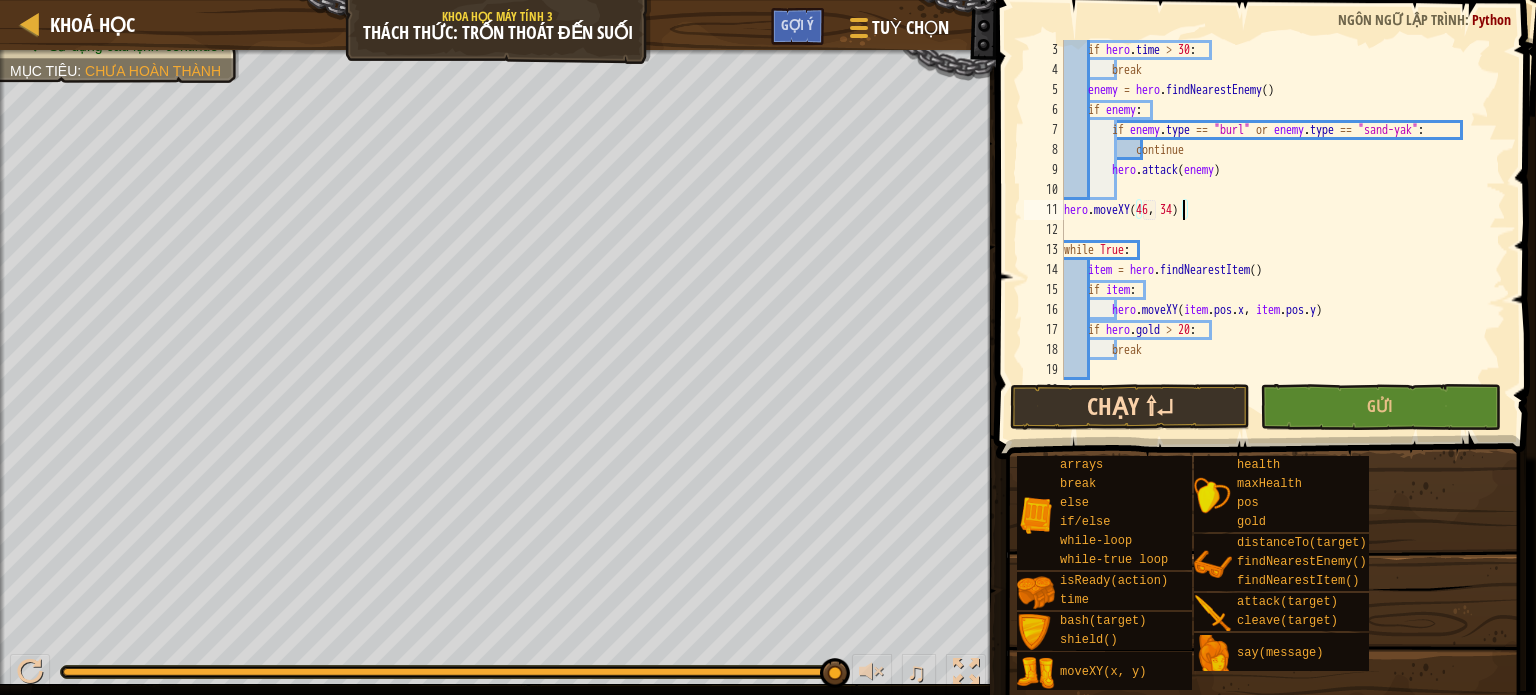 type on "hero.moveXY(46, 34)" 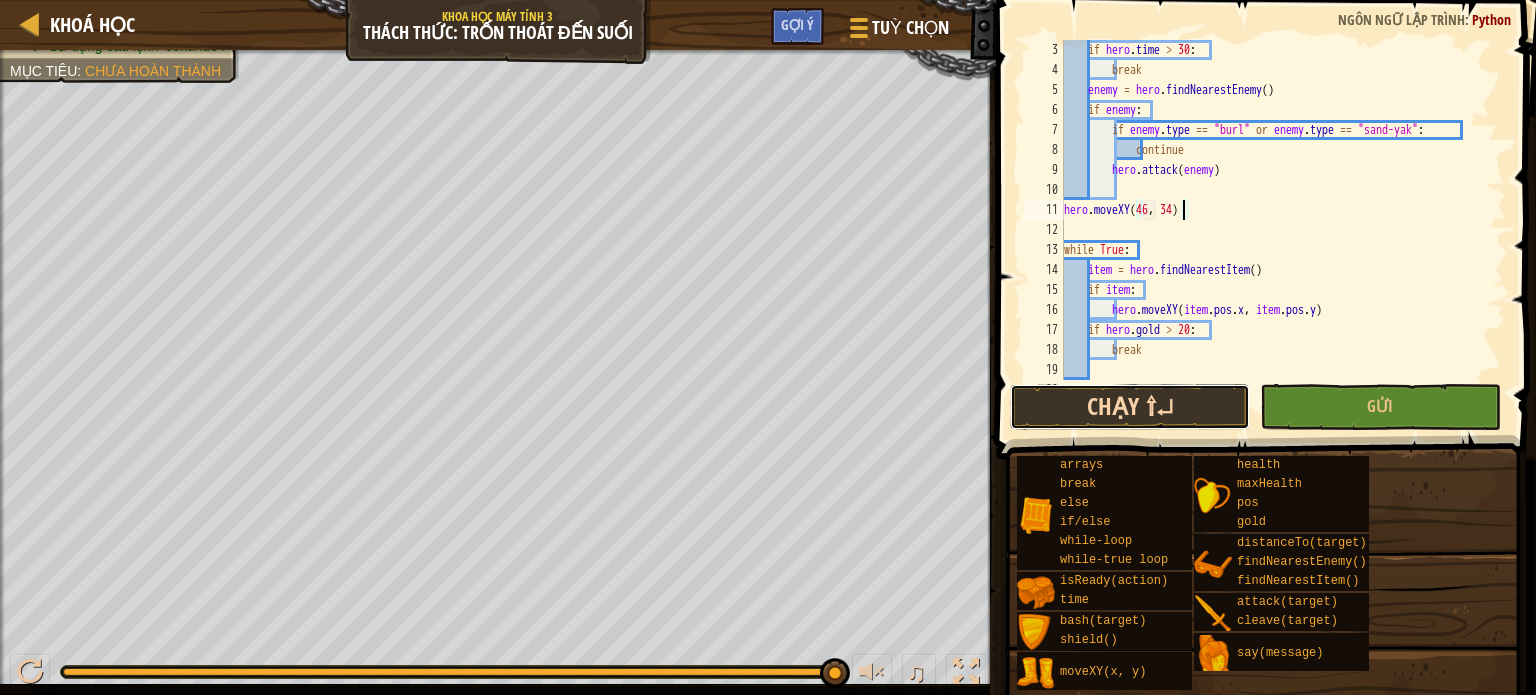 click on "Chạy ⇧↵" at bounding box center (1130, 407) 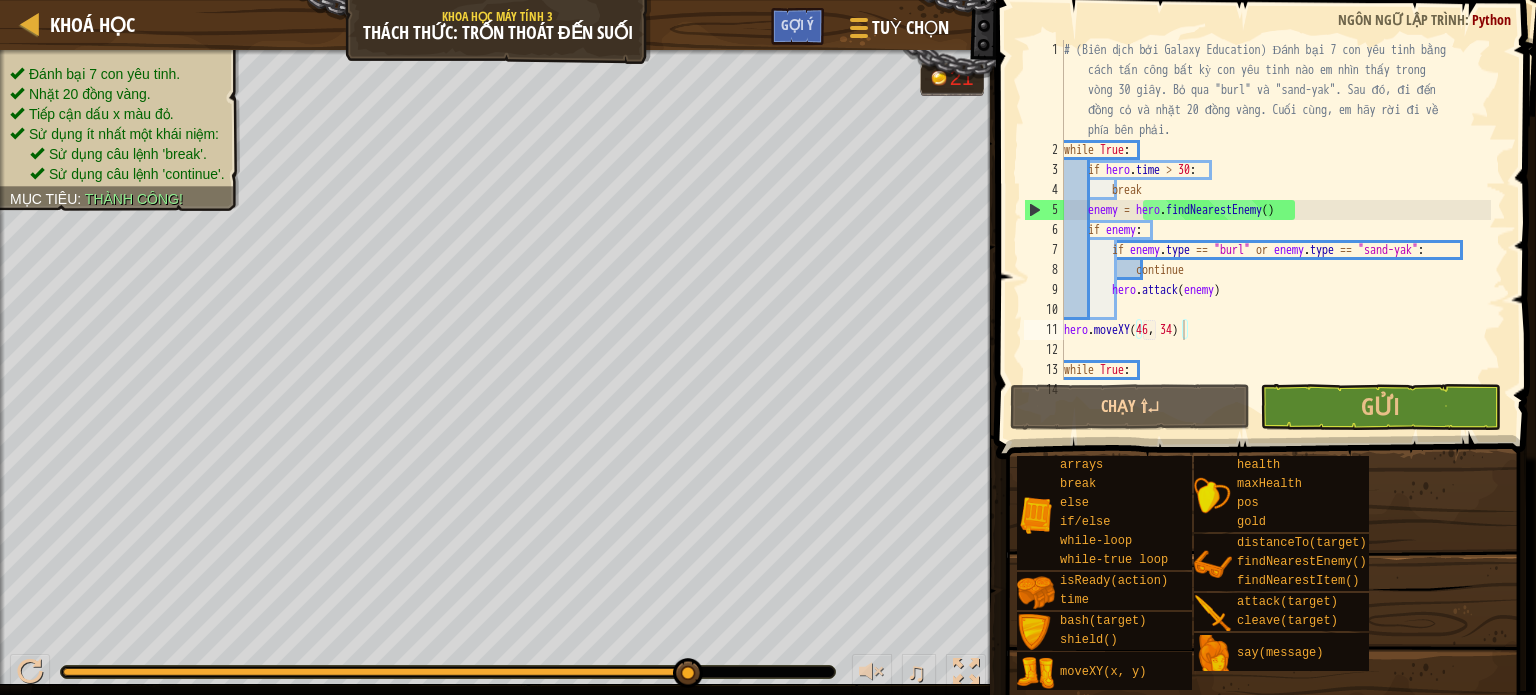 scroll, scrollTop: 60, scrollLeft: 0, axis: vertical 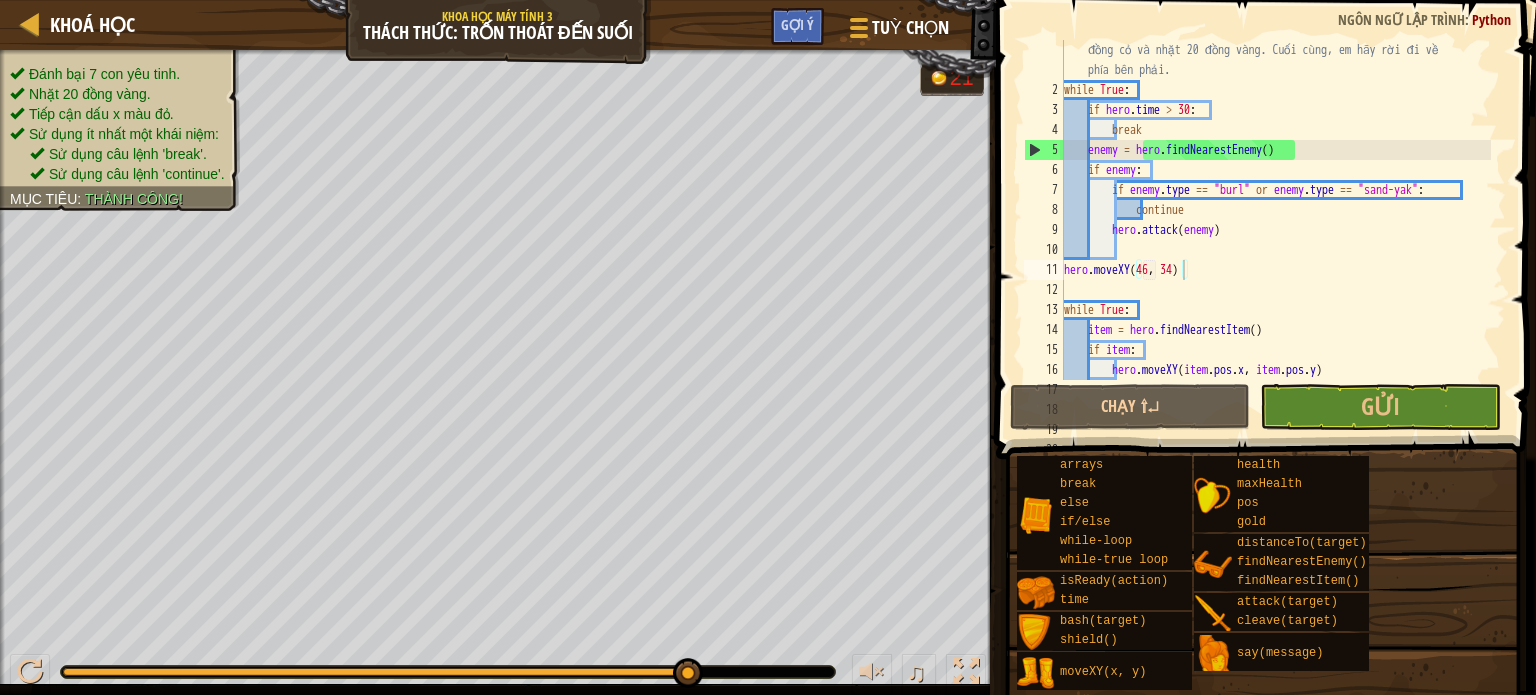 click on "# (Biên dịch bởi Galaxy Education) Đánh bại 7 con yêu tinh bằng cách tấn công bất kỳ con yêu tinh nào em nhìn thấy trong vòng 30 giây. Bỏ qua "burl" và "sand-yak". Sau đó, đi đến đồng cỏ và nhặt 20 đồng vàng. Cuối cùng, em hãy rời đi về phía bên phải.  while   True :      if   hero . time   >   30 :          break      enemy   =   hero . findNearestEnemy ( )      if   enemy :          if   enemy . type   ==   "burl"   or   enemy . type   ==   "sand-yak" :              continue          hero . attack ( enemy )          hero . moveXY ( 46 ,   34 ) while   True :      item   =   hero . findNearestItem ( )      if   item :          hero . moveXY ( item . pos . x ,   item . pos . y )      if   hero . gold   >   20 :" at bounding box center (1275, 210) 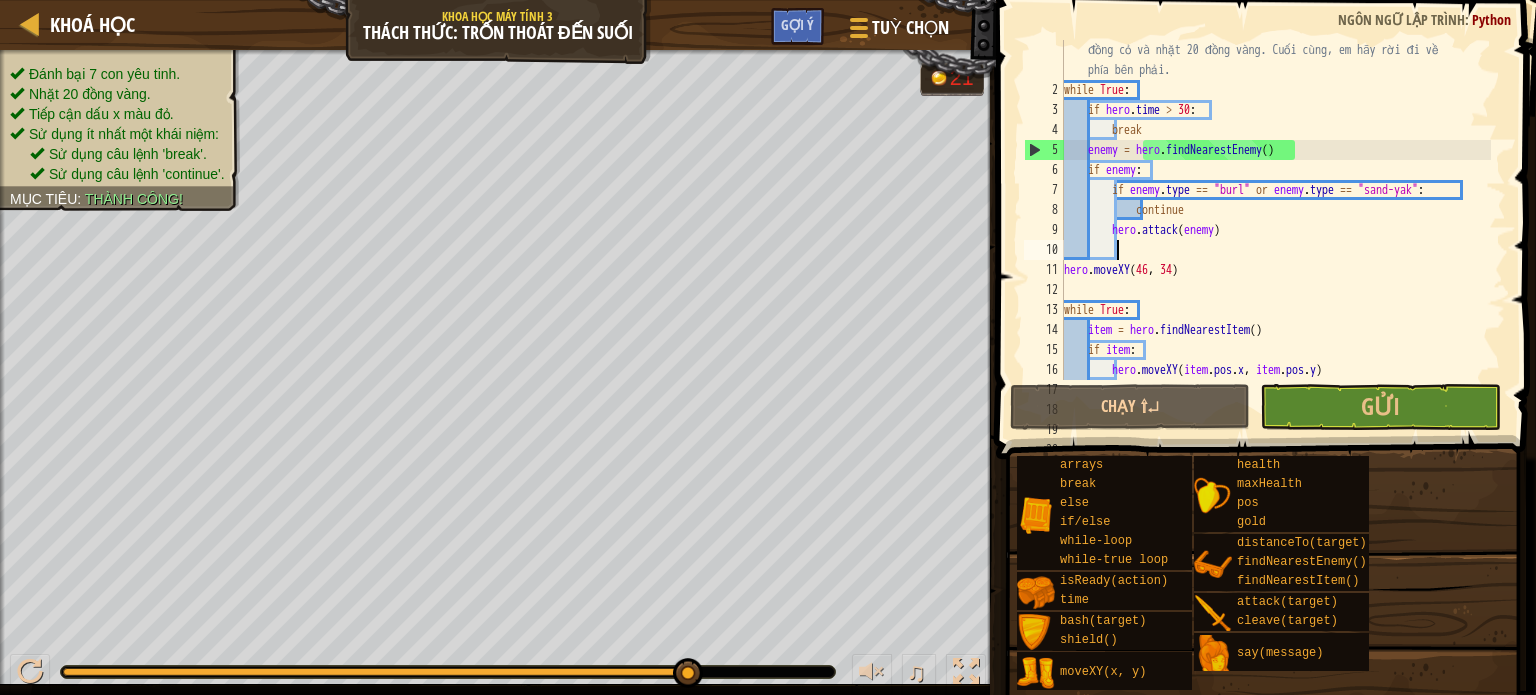 scroll, scrollTop: 9, scrollLeft: 3, axis: both 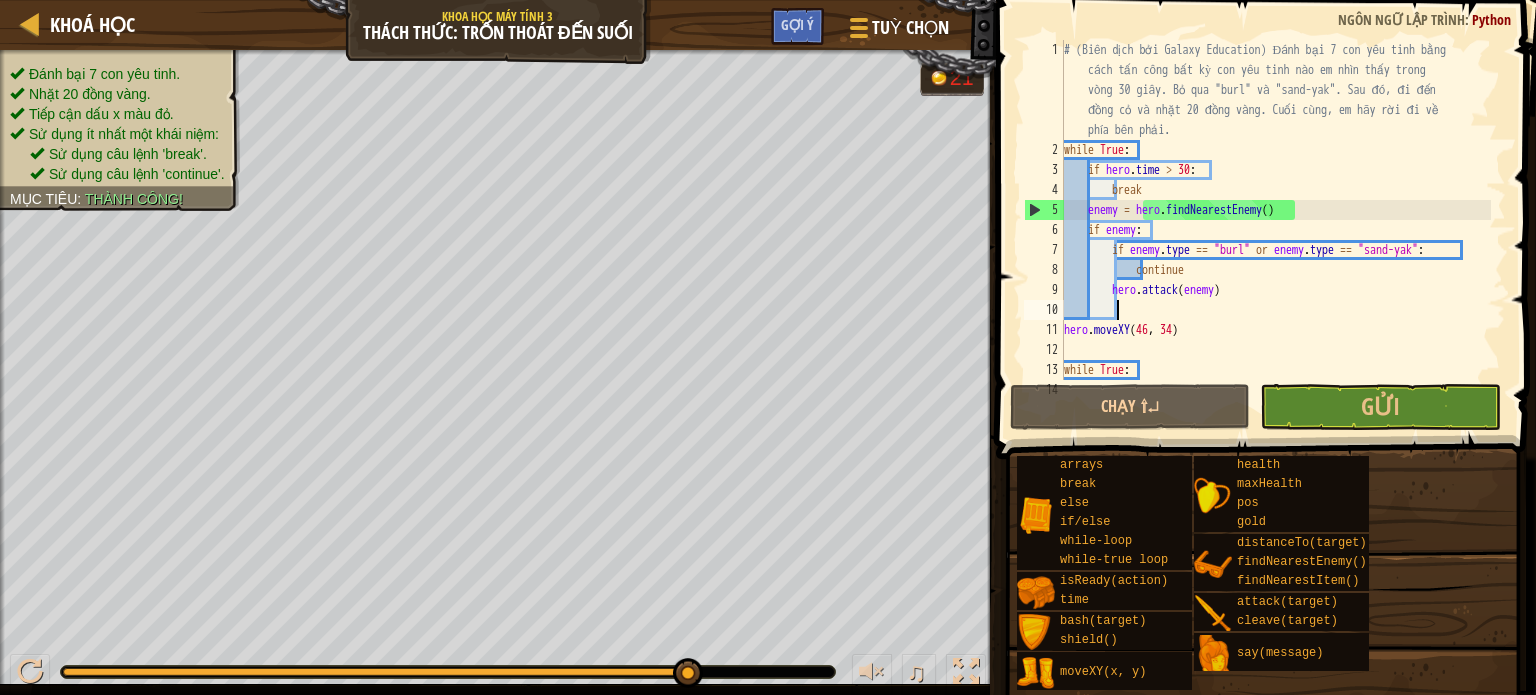 click on "# (Biên dịch bởi Galaxy Education) Đánh bại 7 con yêu tinh bằng       cách tấn công bất kỳ con yêu tinh nào em nhìn thấy trong       vòng [TIME] giây. Bỏ qua "burl" và "sand-yak". Sau đó, đi đến       đồng cỏ và nhặt 20 đồng vàng. Cuối cùng, em hãy rời đi về       phía bên phải.  while   True :      if   hero . time   >   30 :          break      enemy   =   hero . findNearestEnemy ( )      if   enemy :          if   enemy . type   ==   "burl"   or   enemy . type   ==   "sand-yak" :              continue          hero . attack ( enemy )          hero . moveXY ( 46 ,   34 ) while   True :      item   =   hero . findNearestItem ( )" at bounding box center [1275, 270] 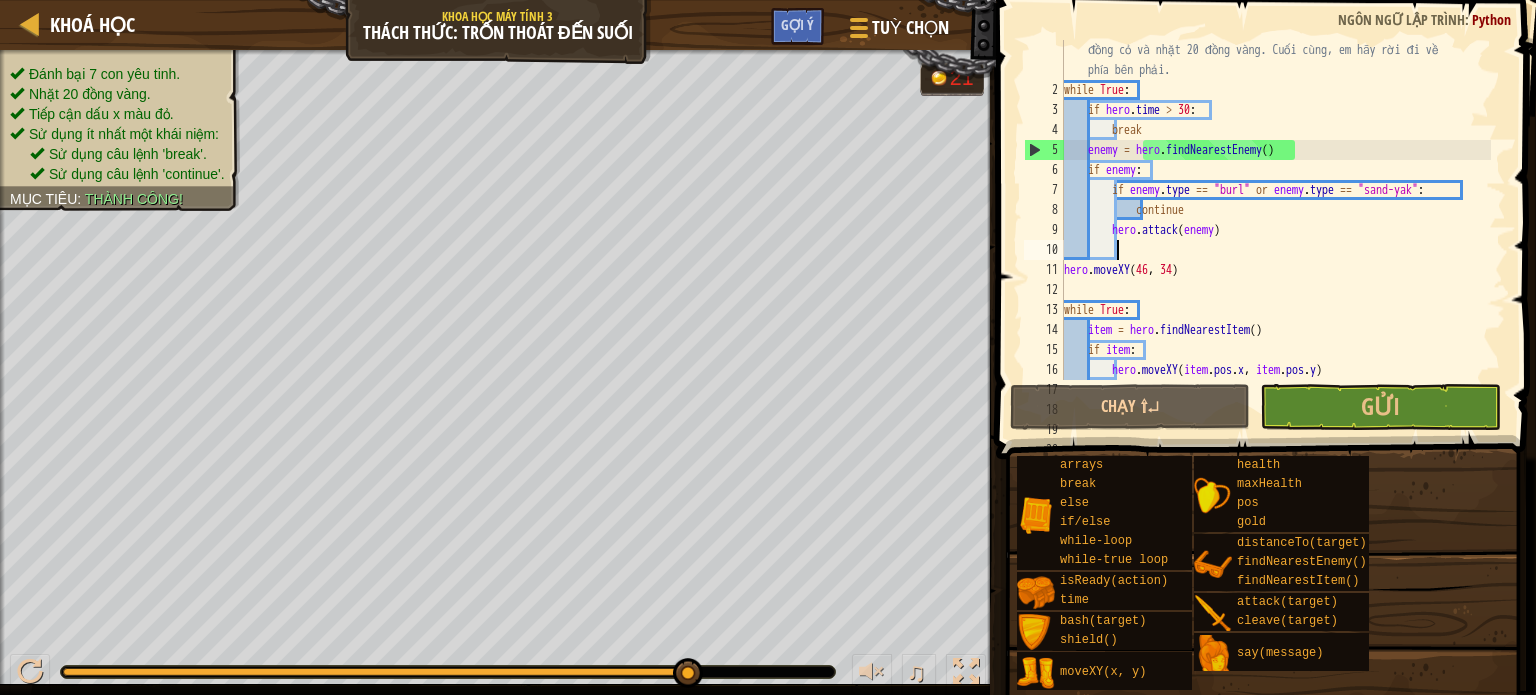 scroll, scrollTop: 60, scrollLeft: 0, axis: vertical 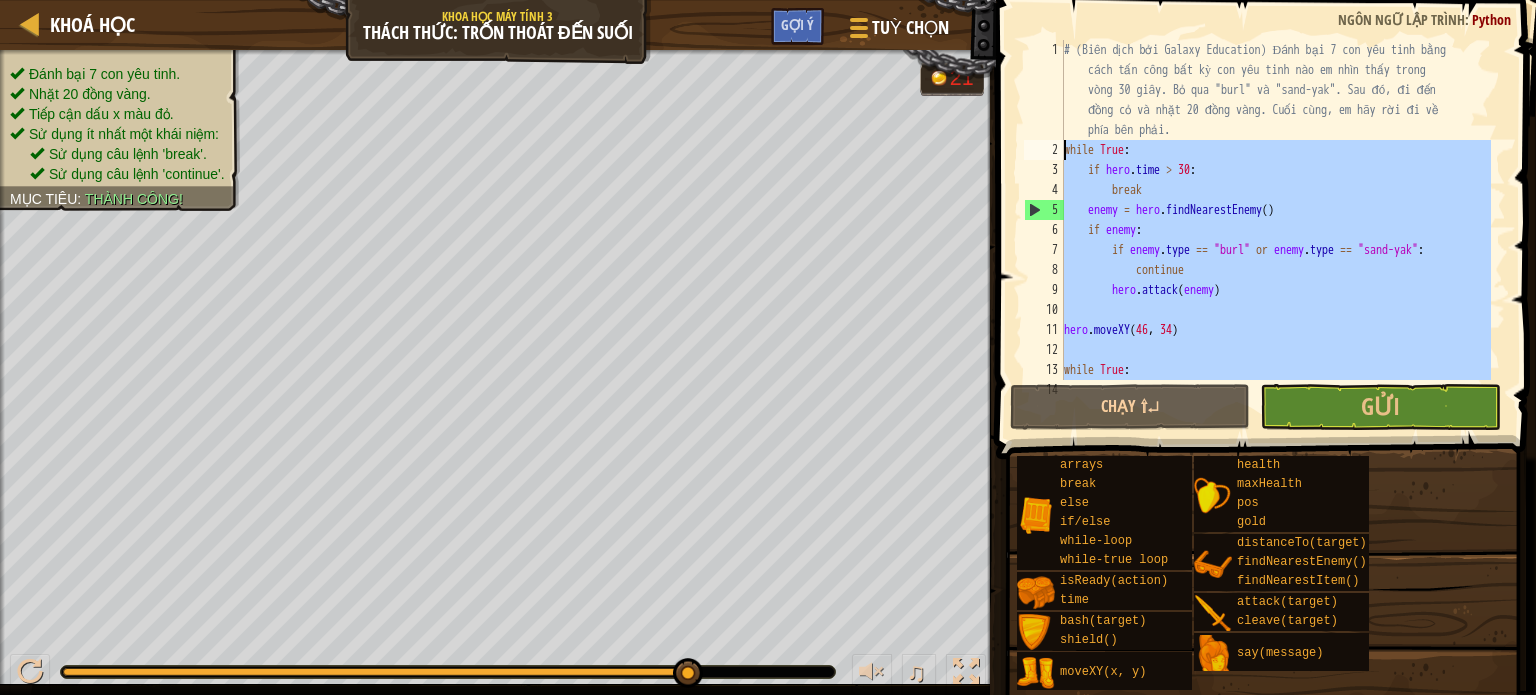 drag, startPoint x: 1224, startPoint y: 355, endPoint x: 1047, endPoint y: 143, distance: 276.17566 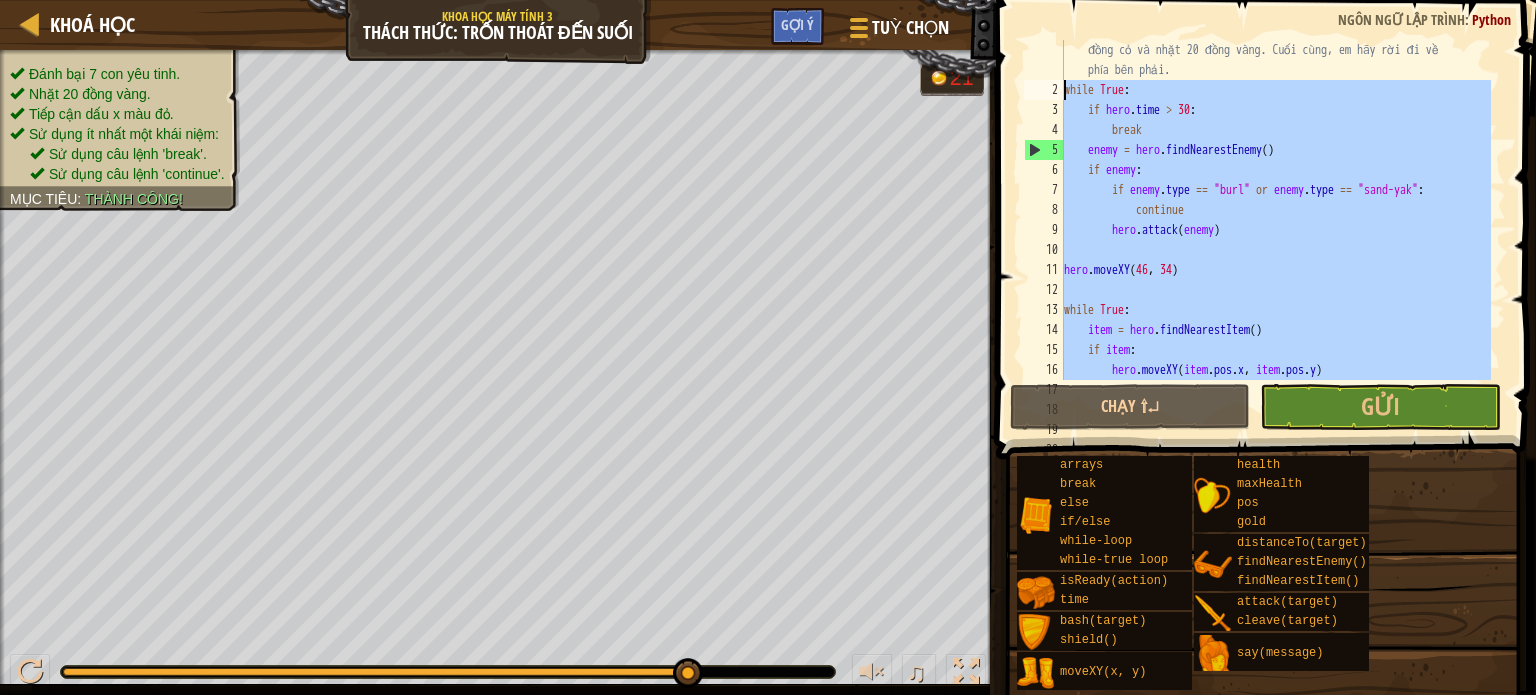 scroll, scrollTop: 60, scrollLeft: 0, axis: vertical 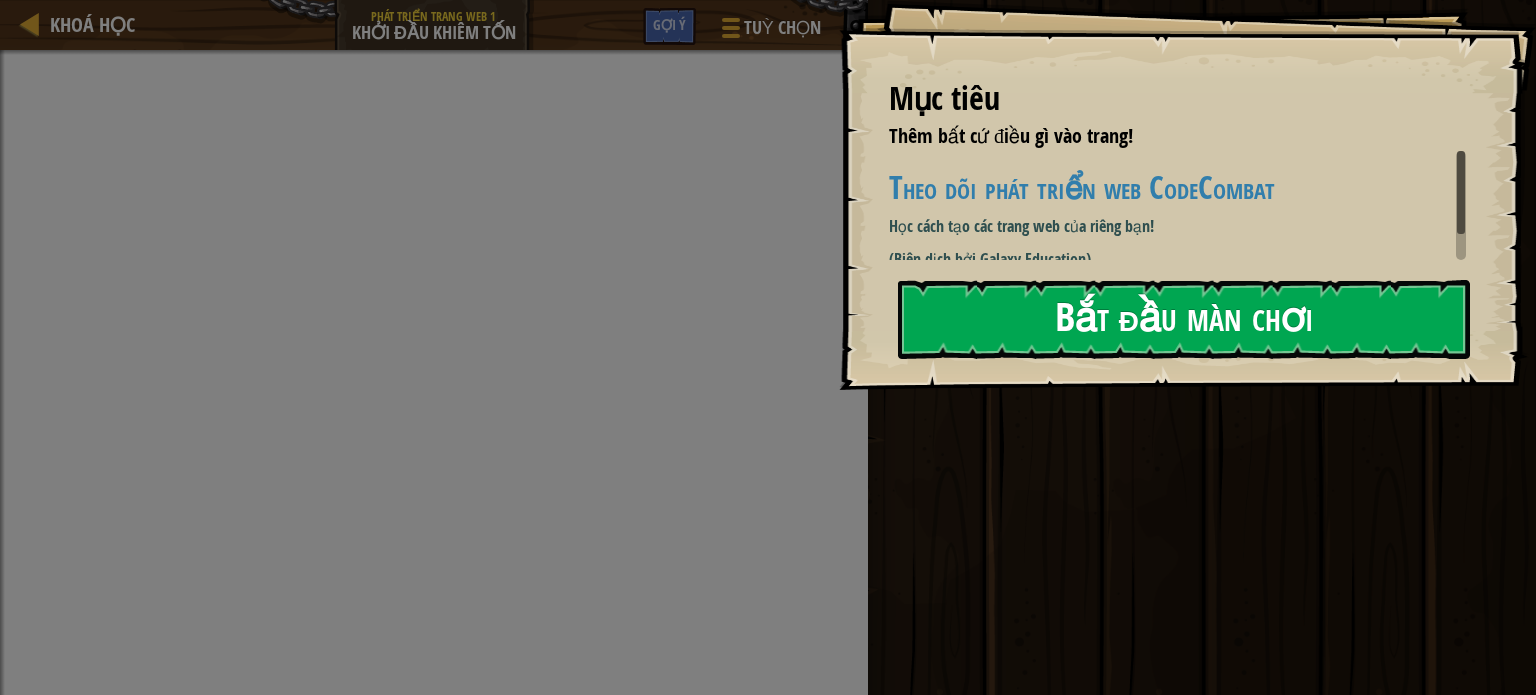 click on "Bắt đầu màn chơi" at bounding box center [1184, 319] 